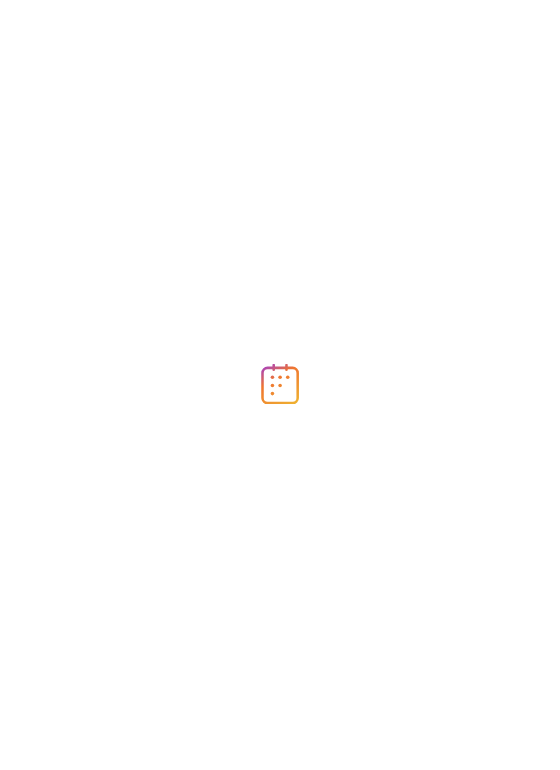 scroll, scrollTop: 0, scrollLeft: 0, axis: both 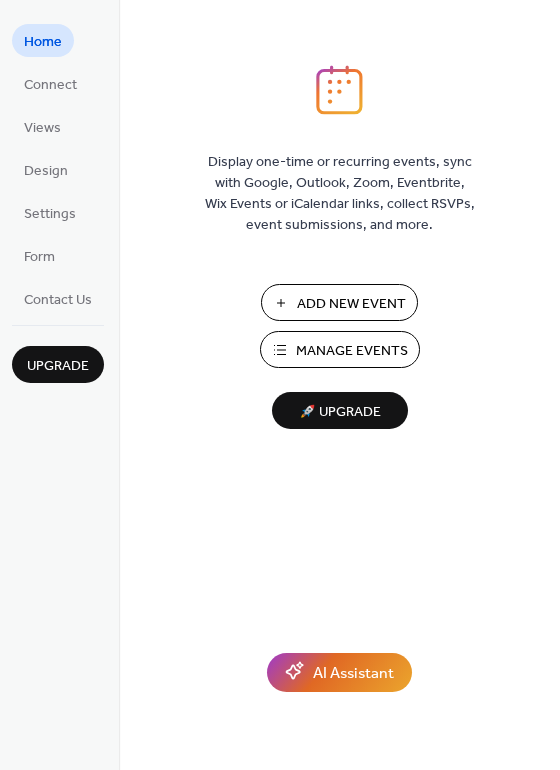 click on "Manage Events" at bounding box center [352, 351] 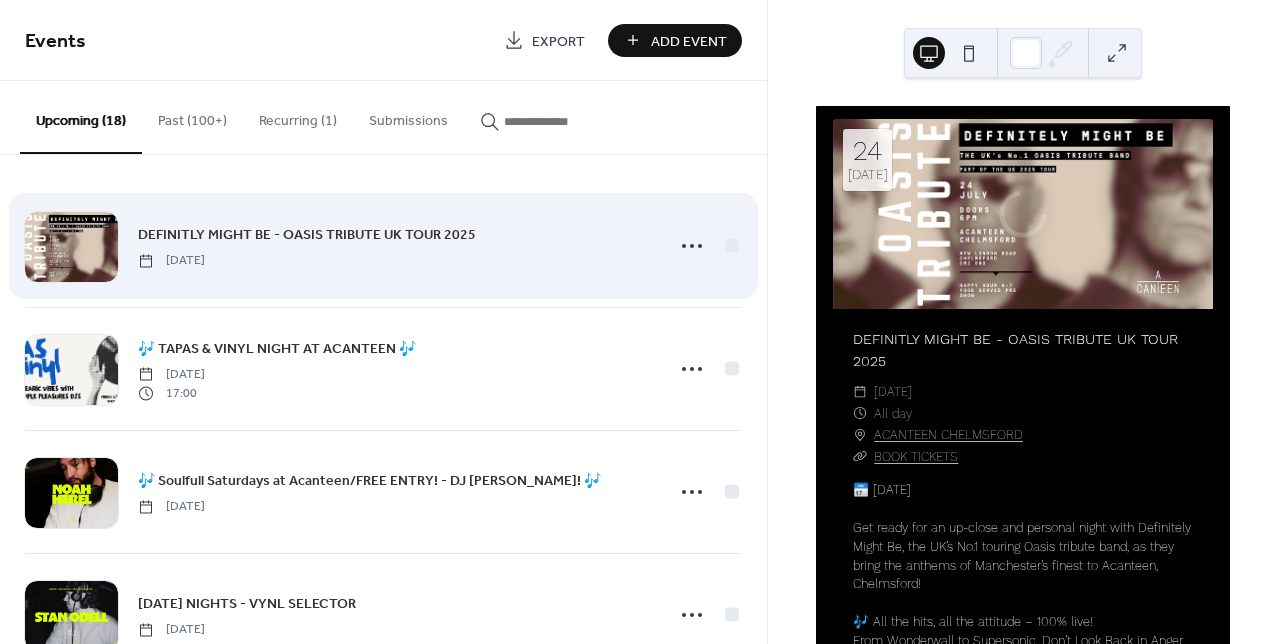 scroll, scrollTop: 0, scrollLeft: 0, axis: both 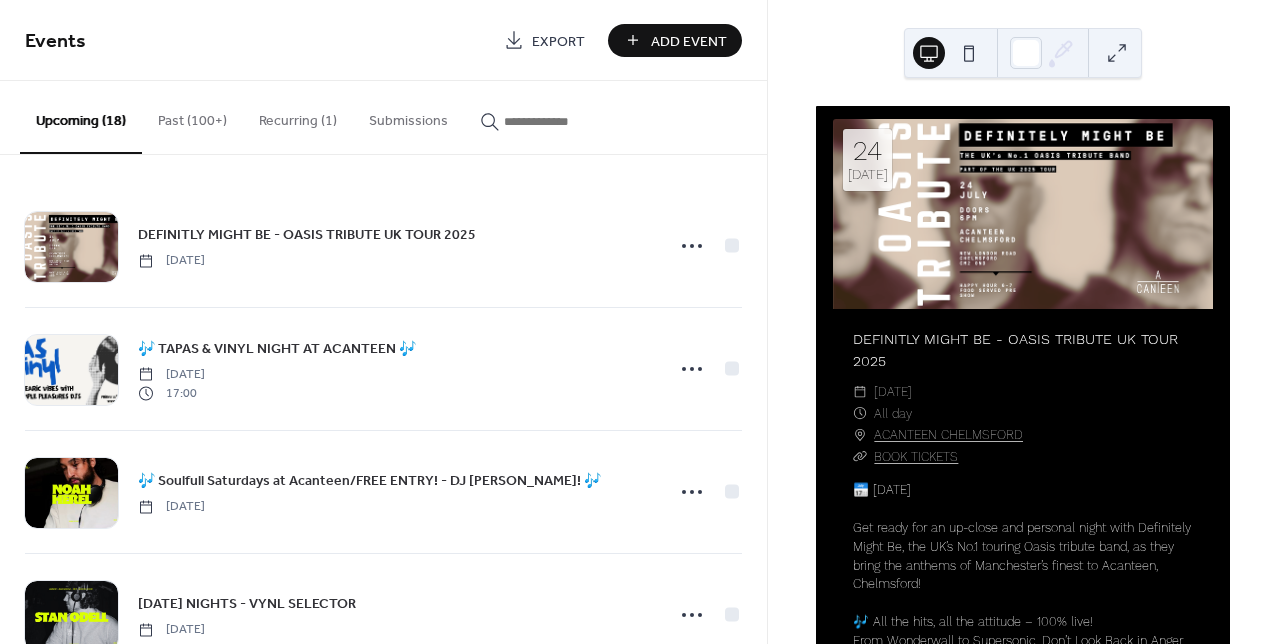 click on "Add Event" at bounding box center (689, 41) 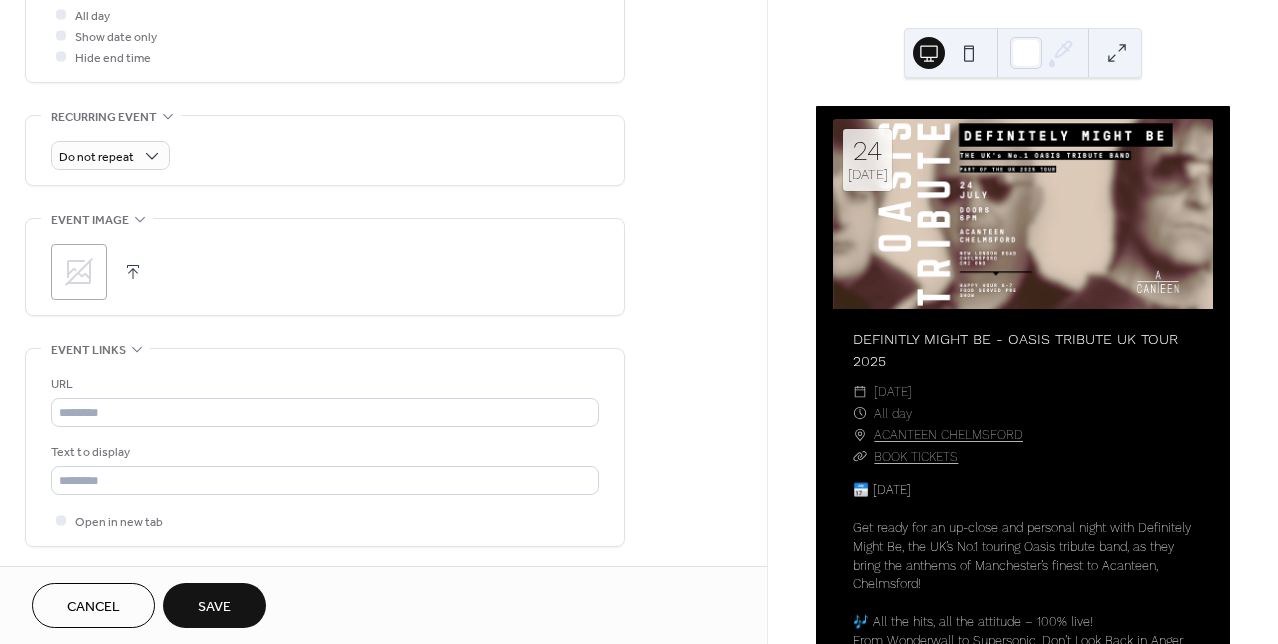 scroll, scrollTop: 795, scrollLeft: 0, axis: vertical 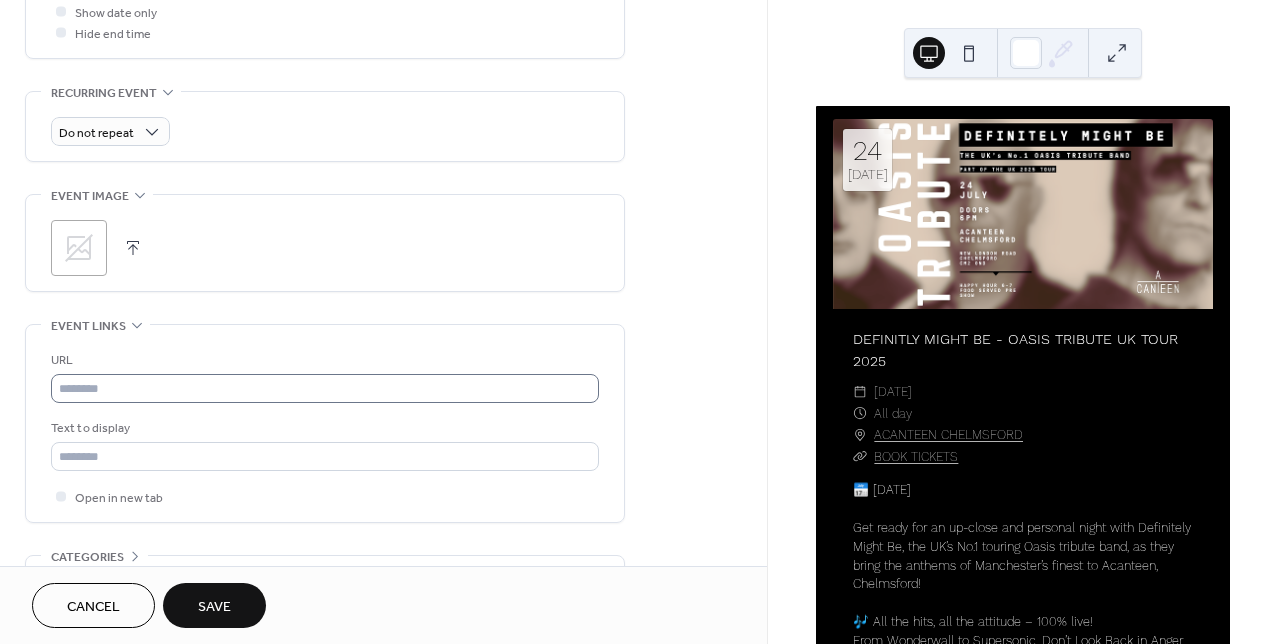type on "**********" 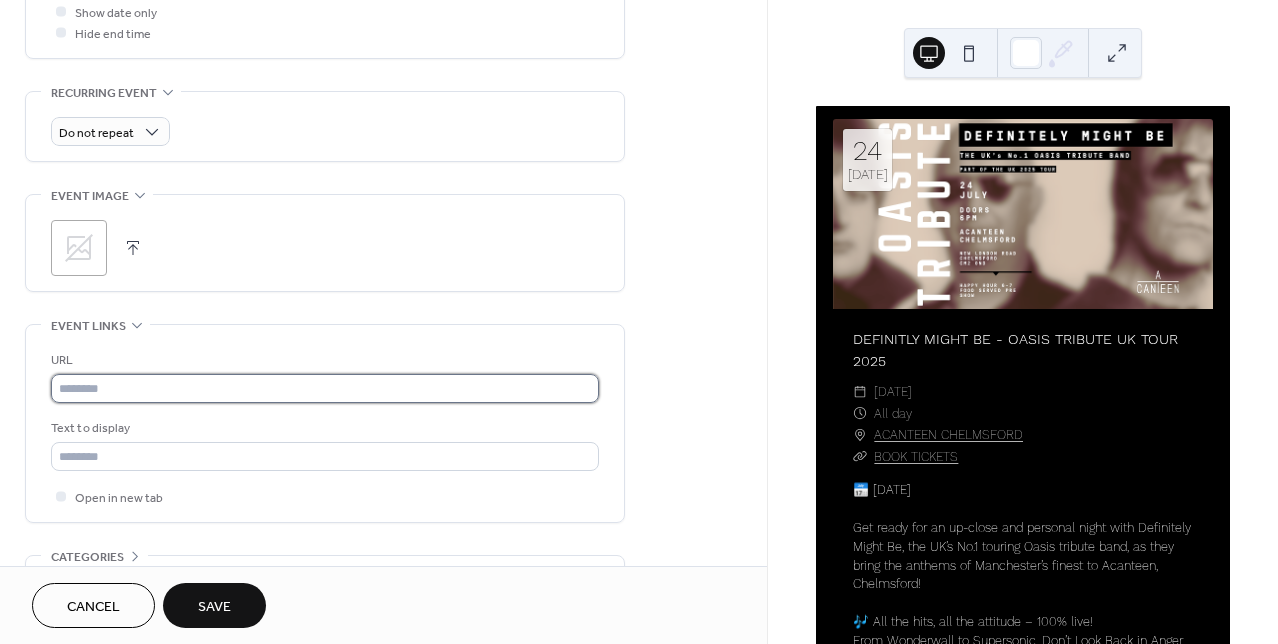 click at bounding box center [325, 388] 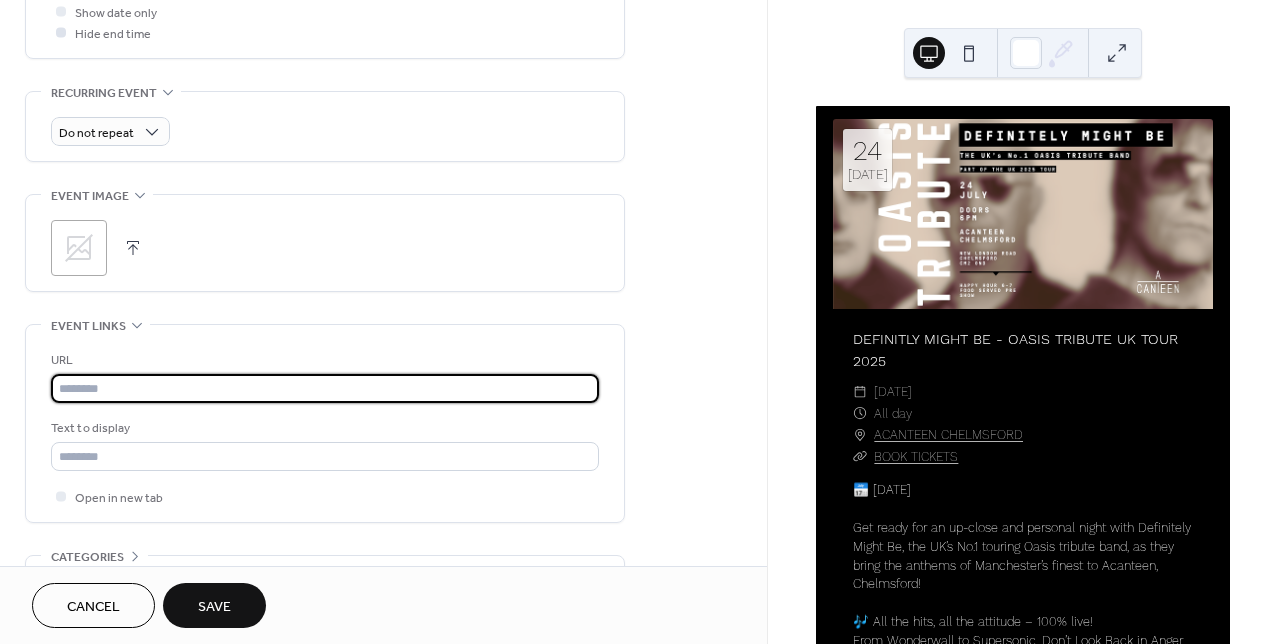 paste on "**********" 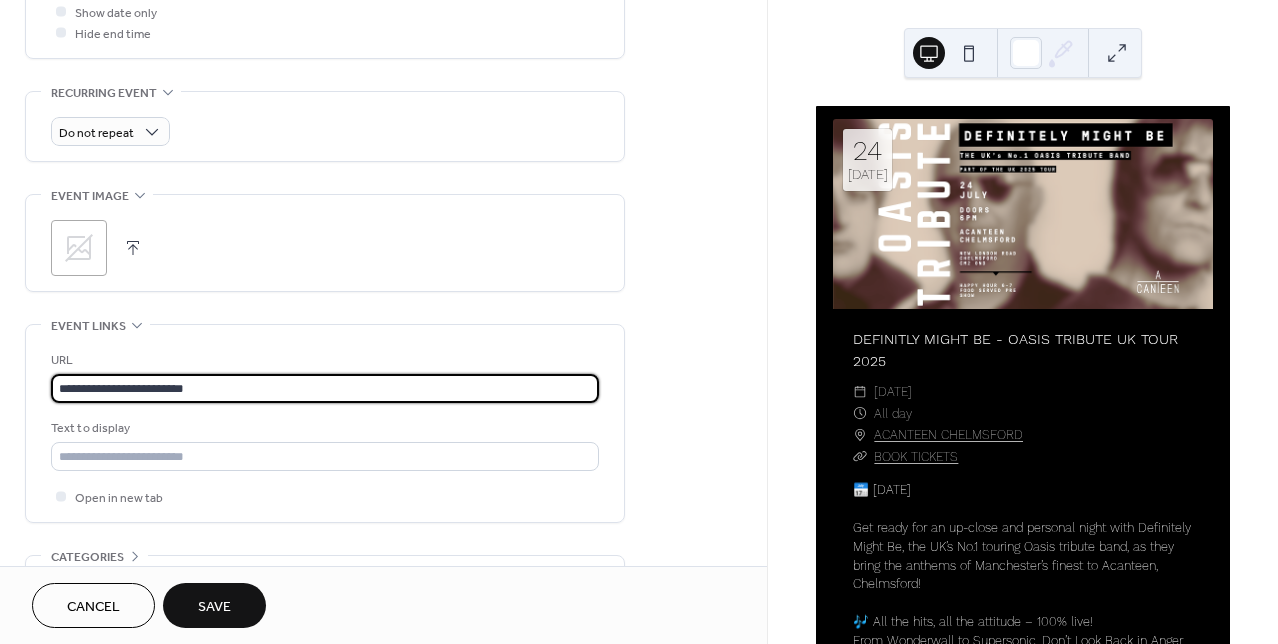 drag, startPoint x: 235, startPoint y: 383, endPoint x: -5, endPoint y: 370, distance: 240.35182 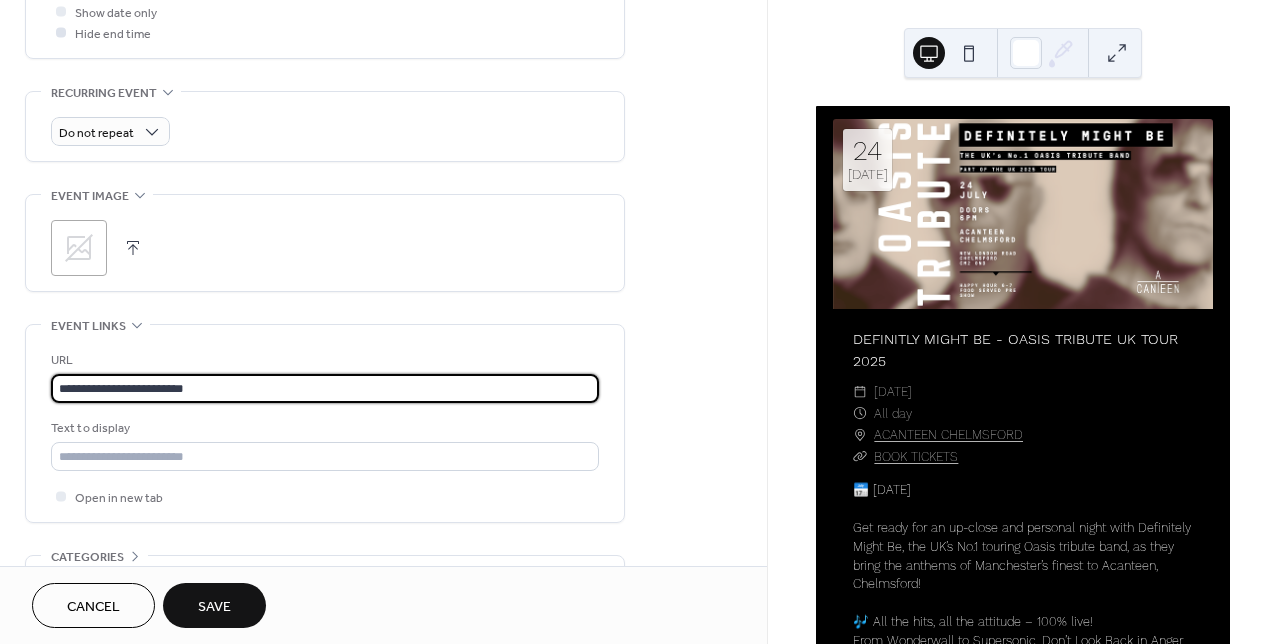 paste on "**********" 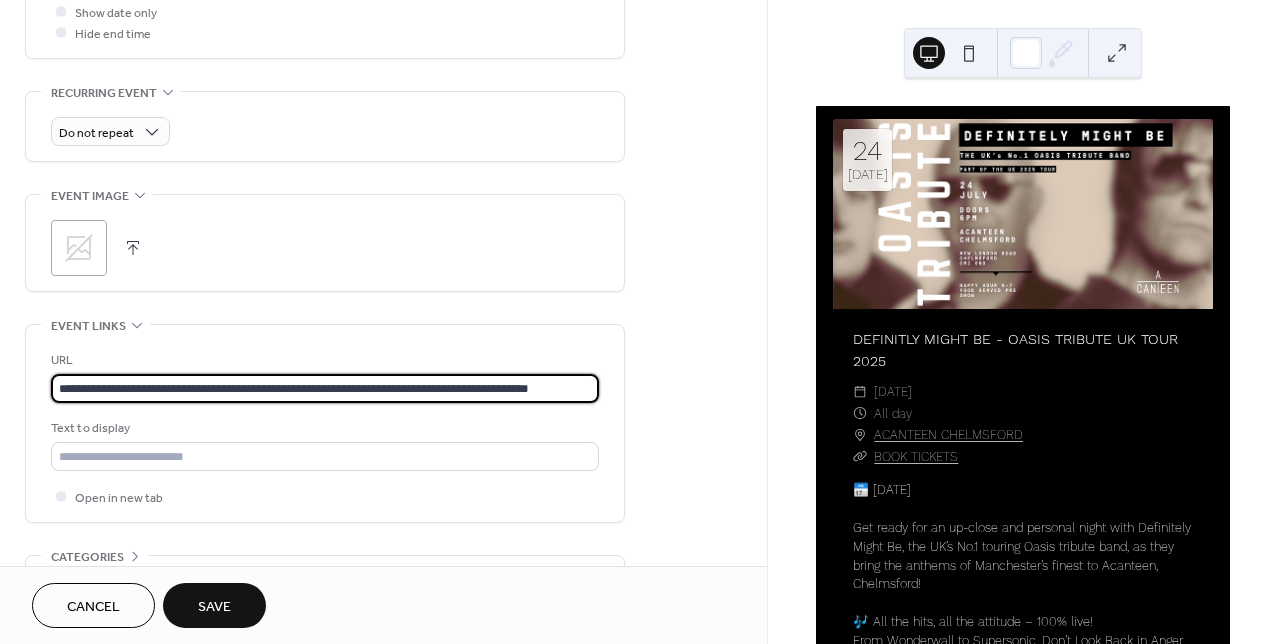 scroll, scrollTop: 0, scrollLeft: 25, axis: horizontal 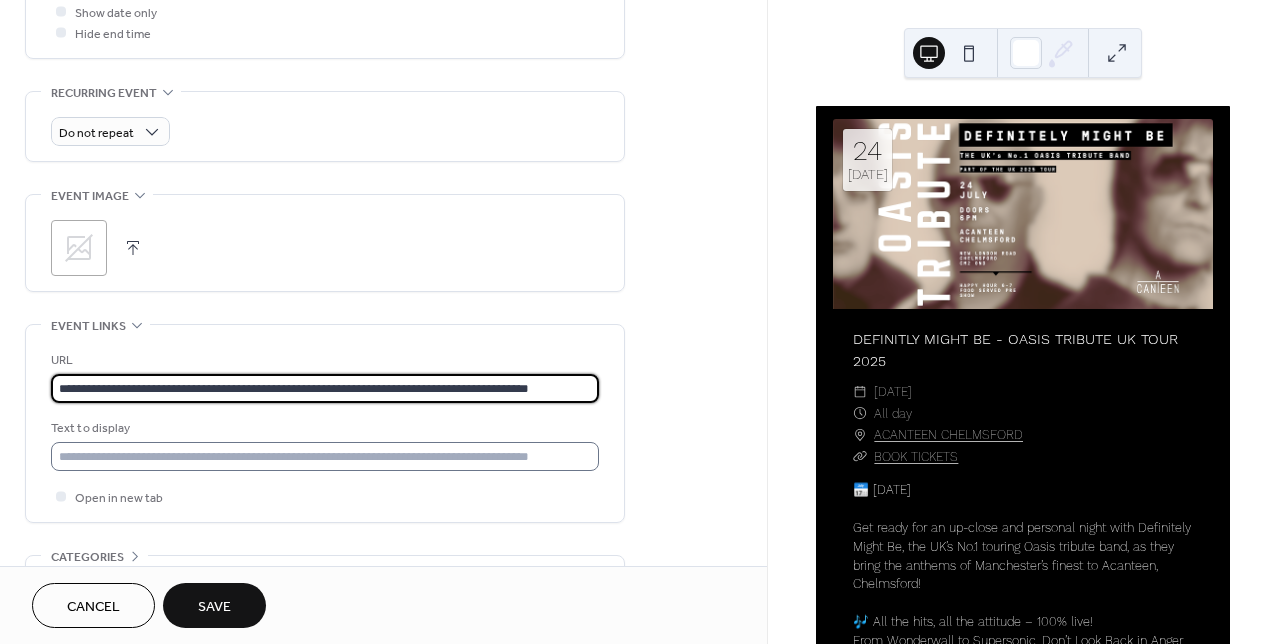 type on "**********" 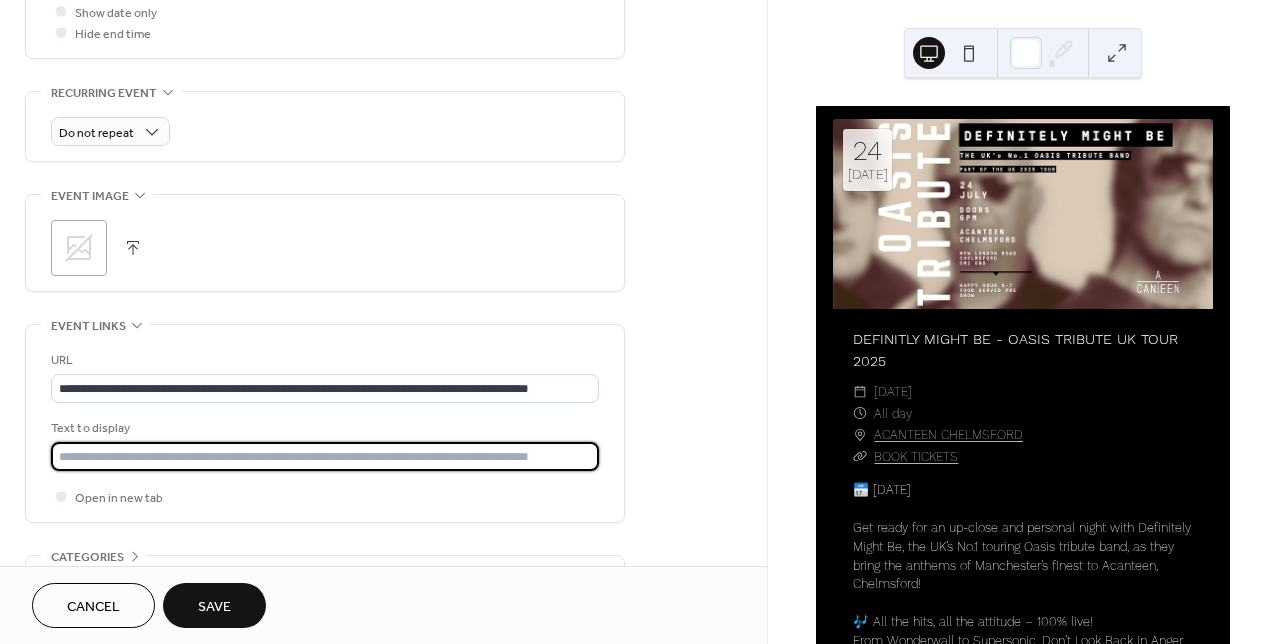 click at bounding box center (325, 456) 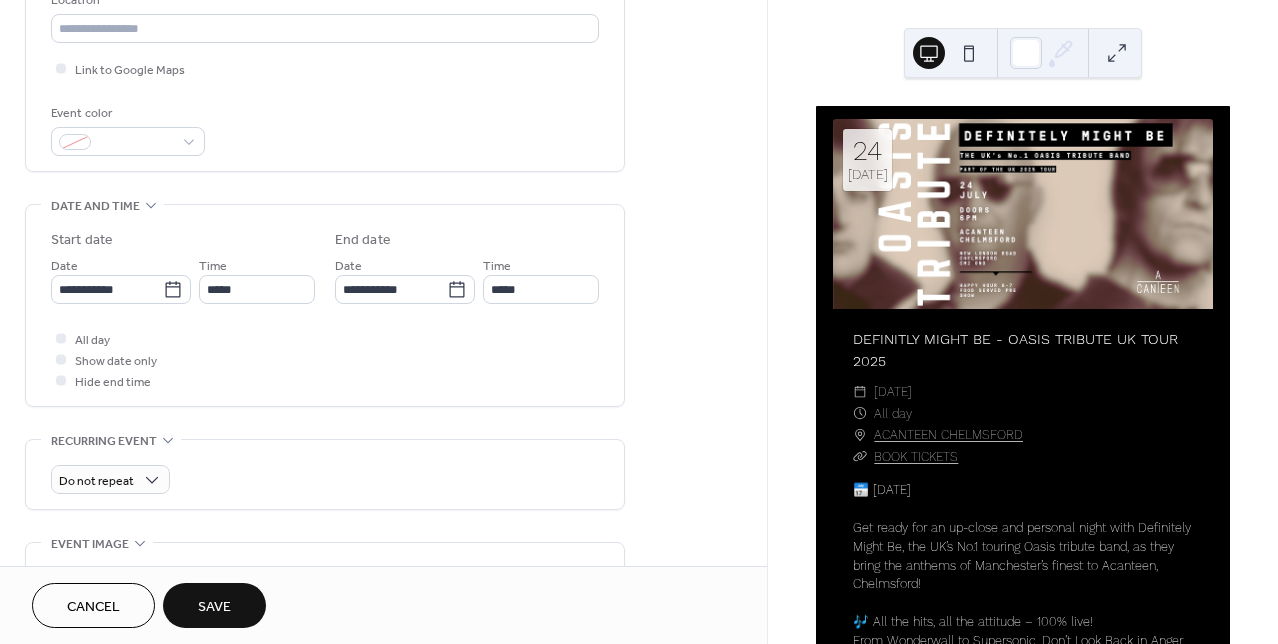 scroll, scrollTop: 0, scrollLeft: 0, axis: both 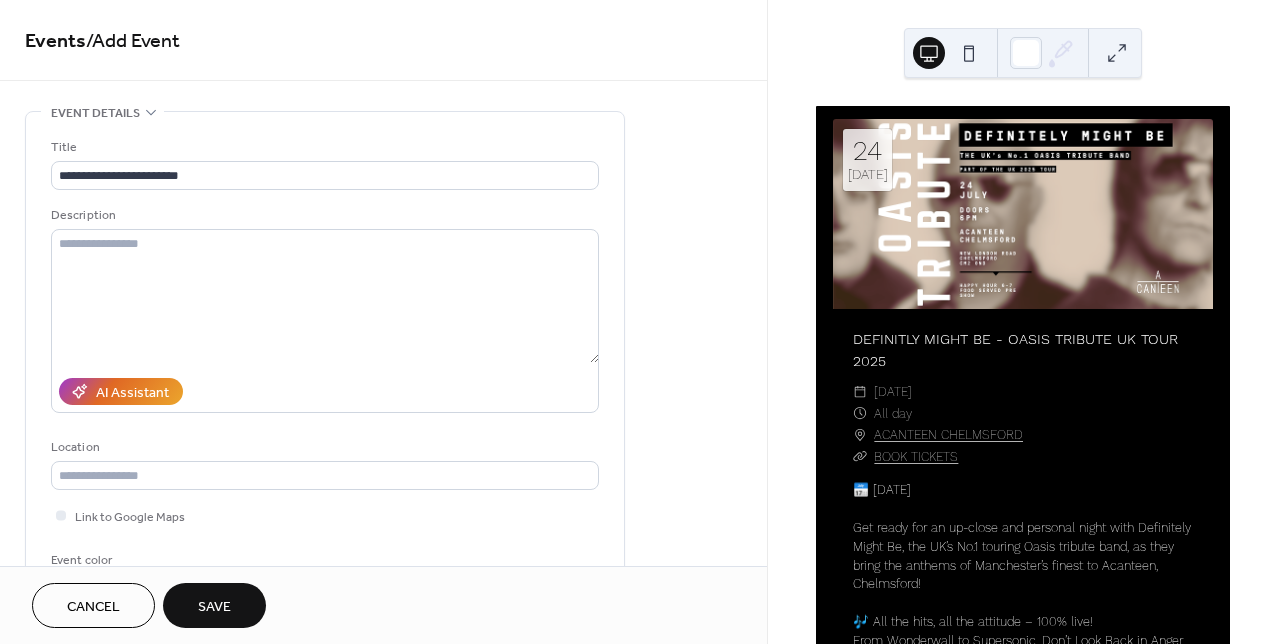 type on "*******" 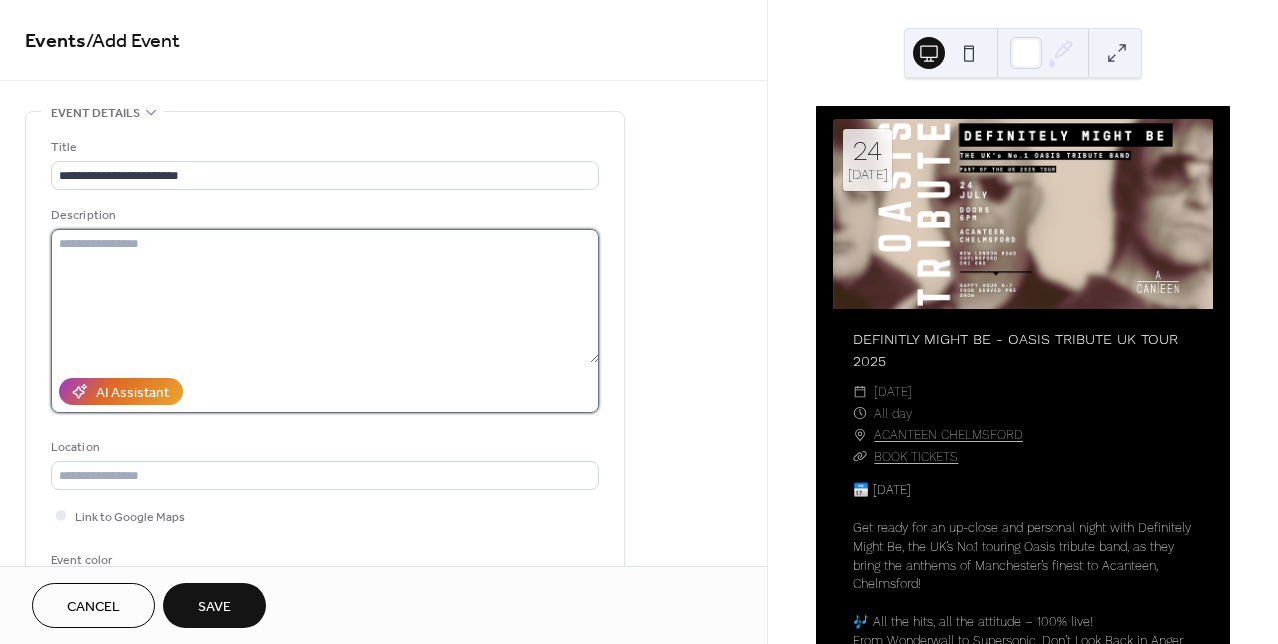 click at bounding box center (325, 296) 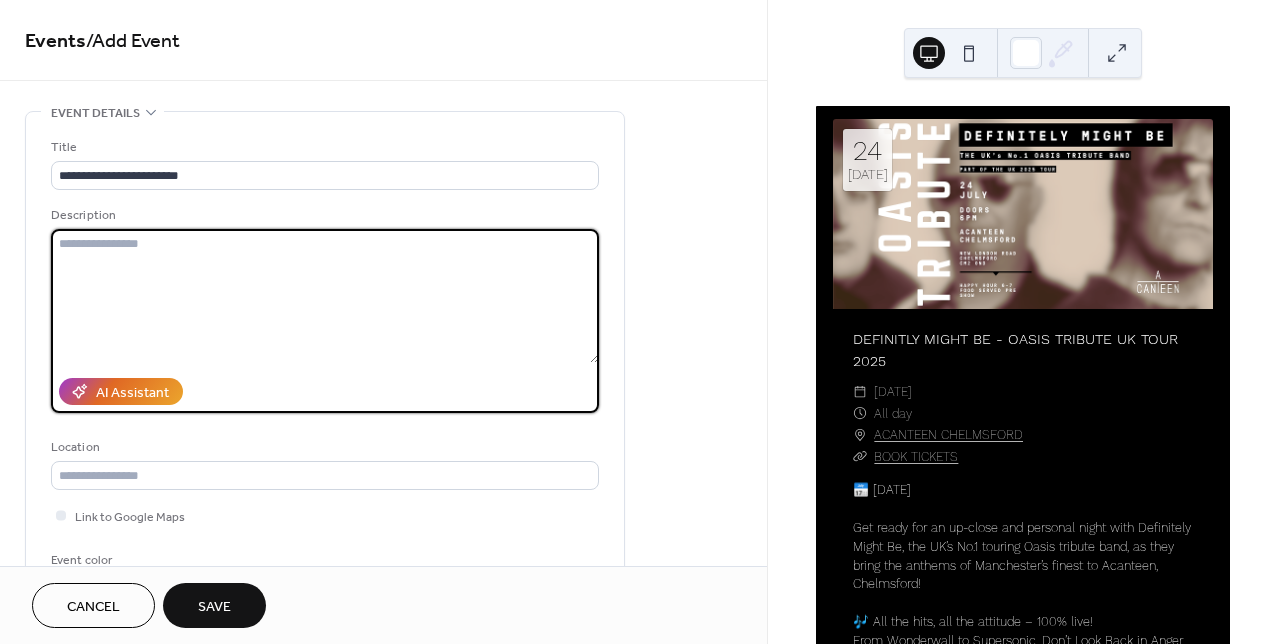 paste on "**********" 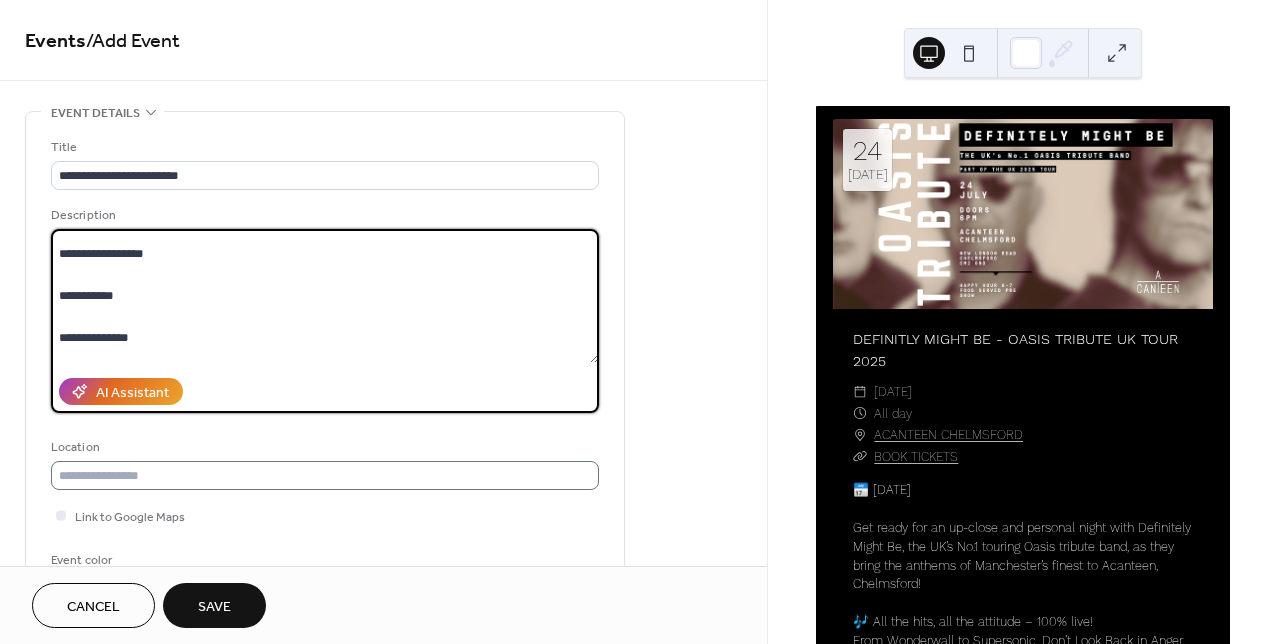 scroll, scrollTop: 333, scrollLeft: 0, axis: vertical 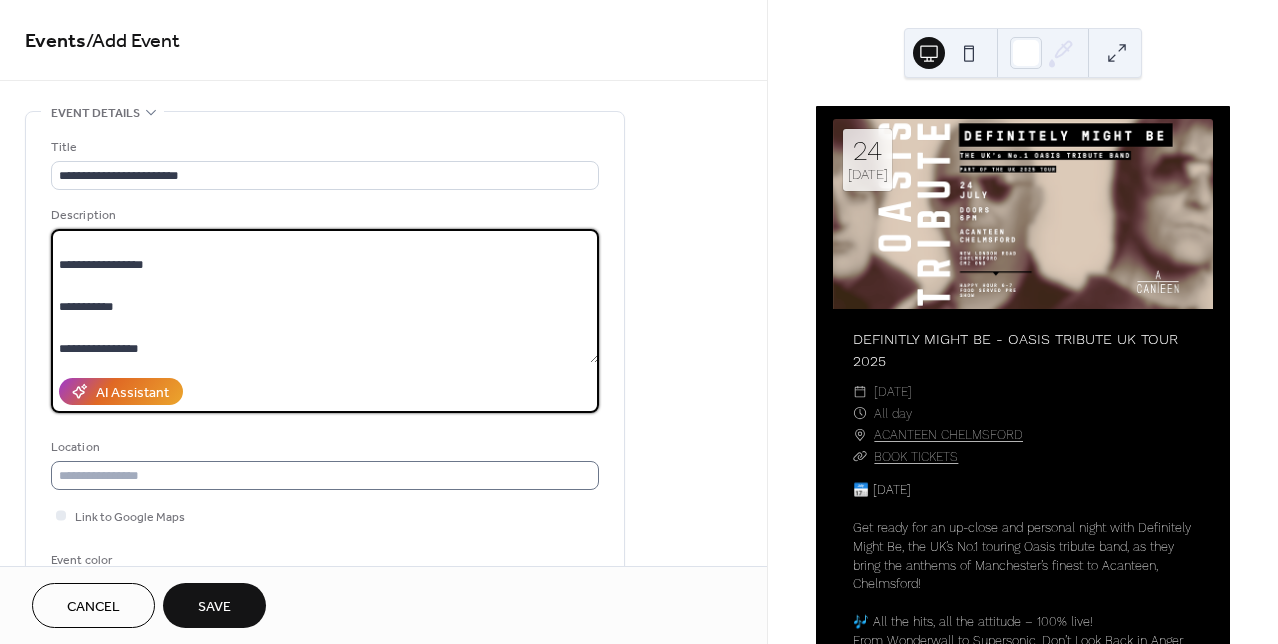 type on "**********" 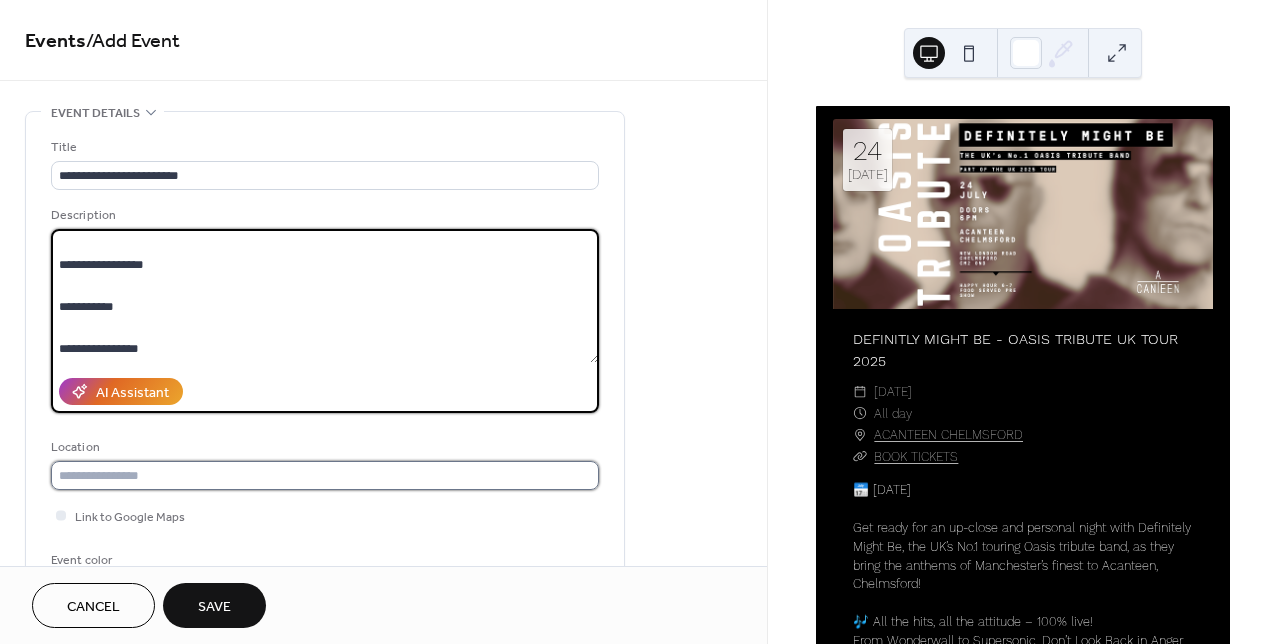 click at bounding box center (325, 475) 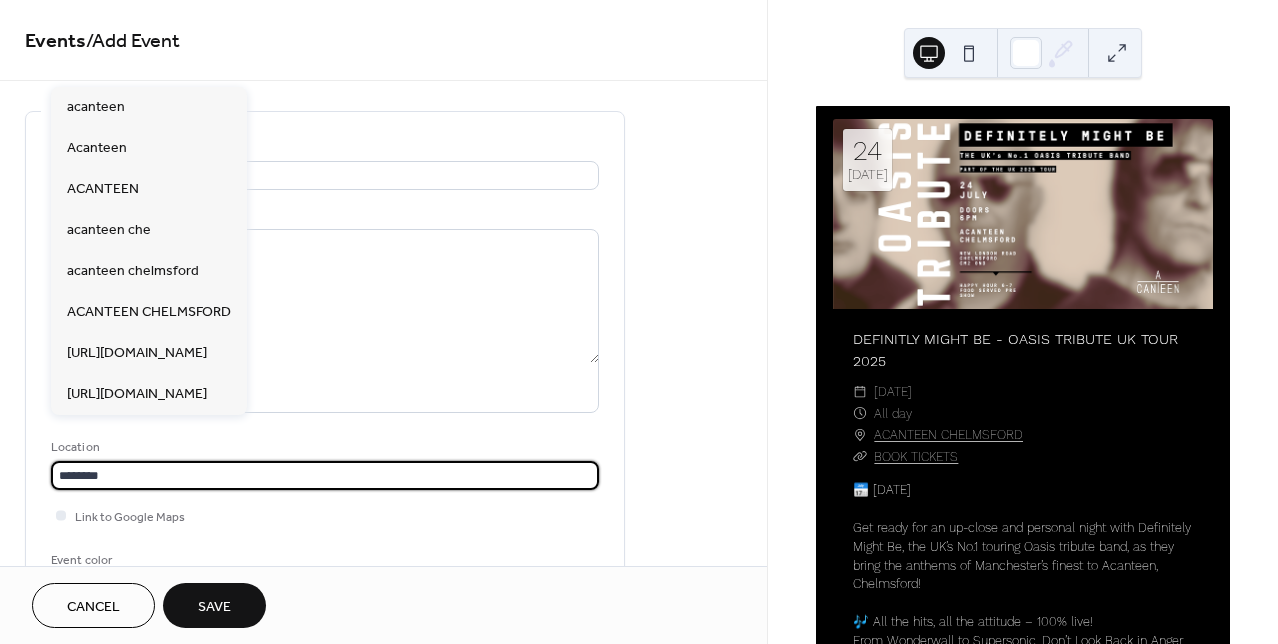 scroll, scrollTop: 1, scrollLeft: 0, axis: vertical 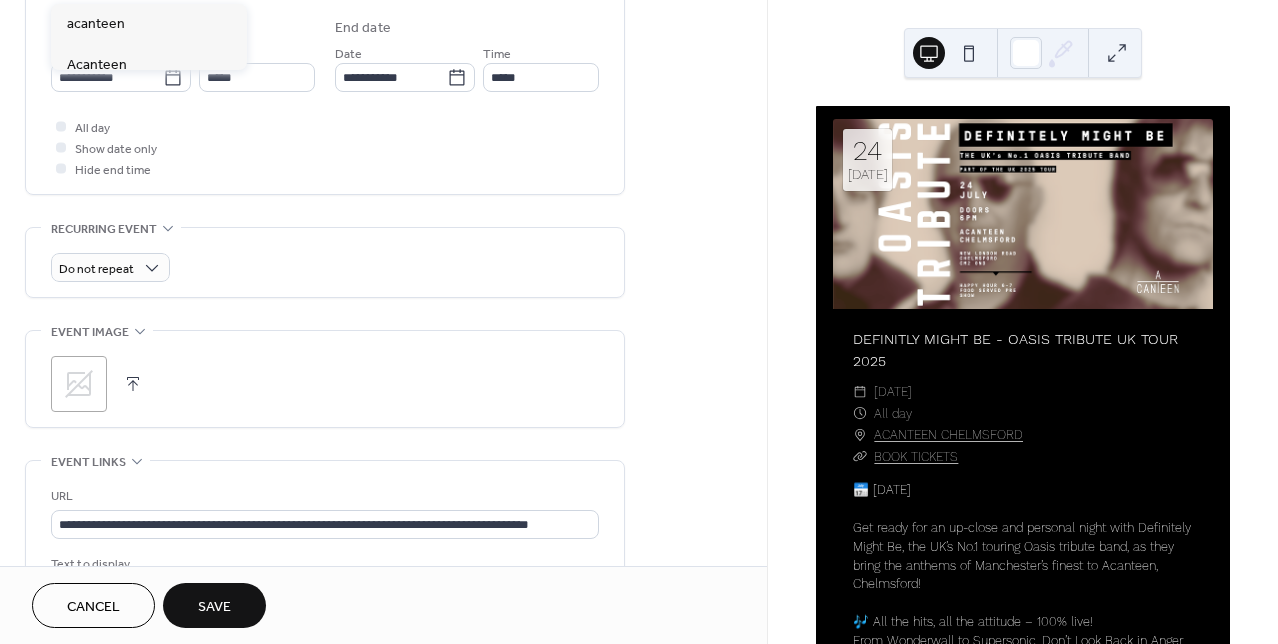 type on "********" 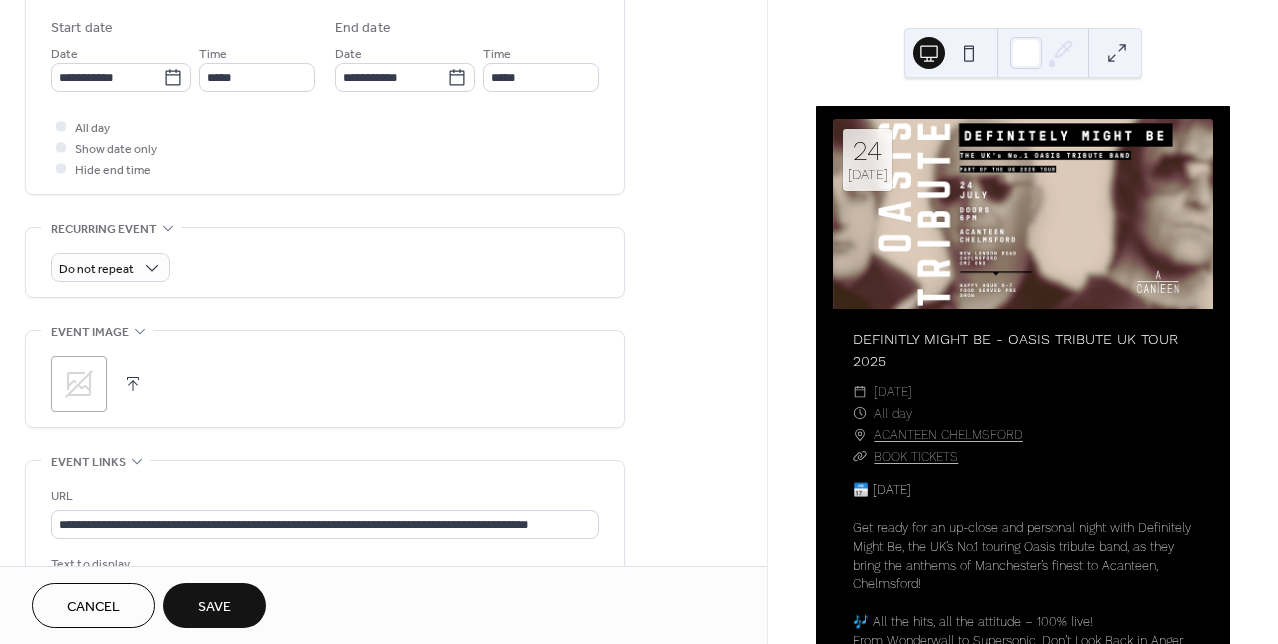 click 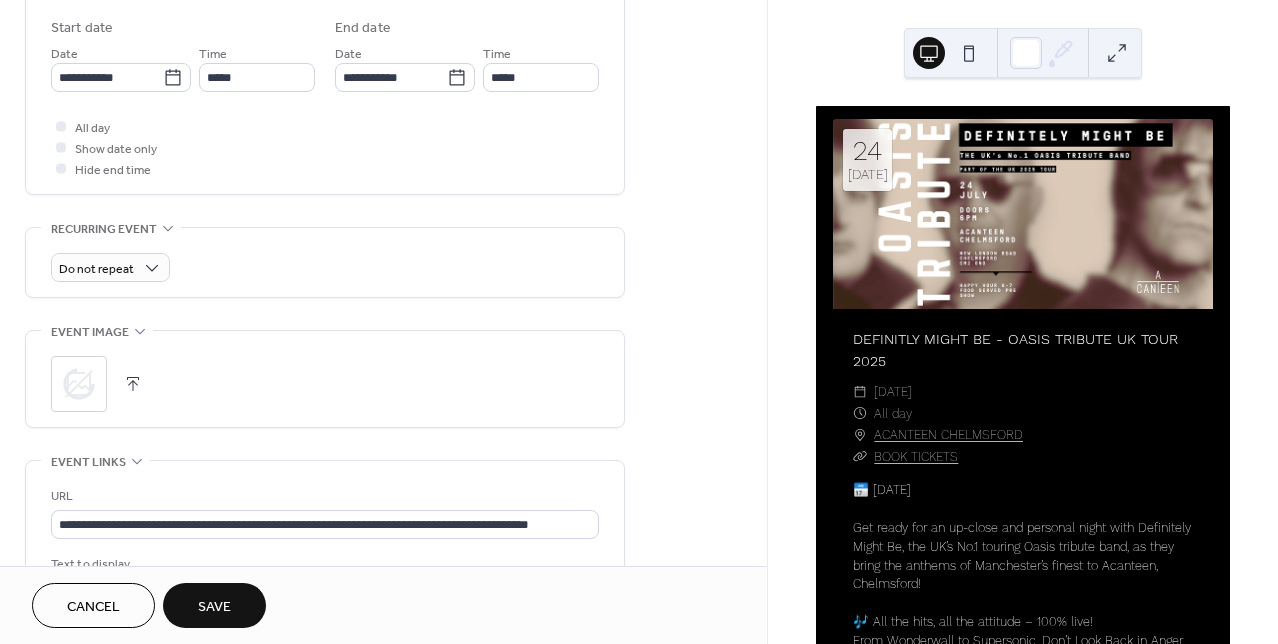 click at bounding box center [133, 384] 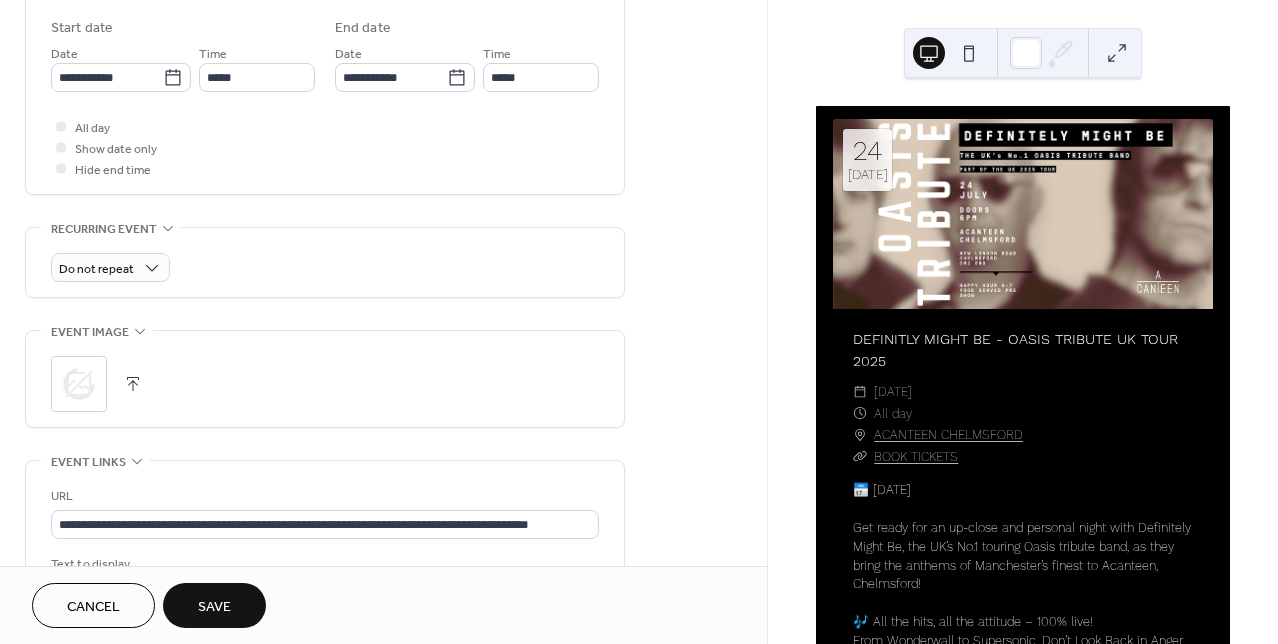scroll, scrollTop: 920, scrollLeft: 0, axis: vertical 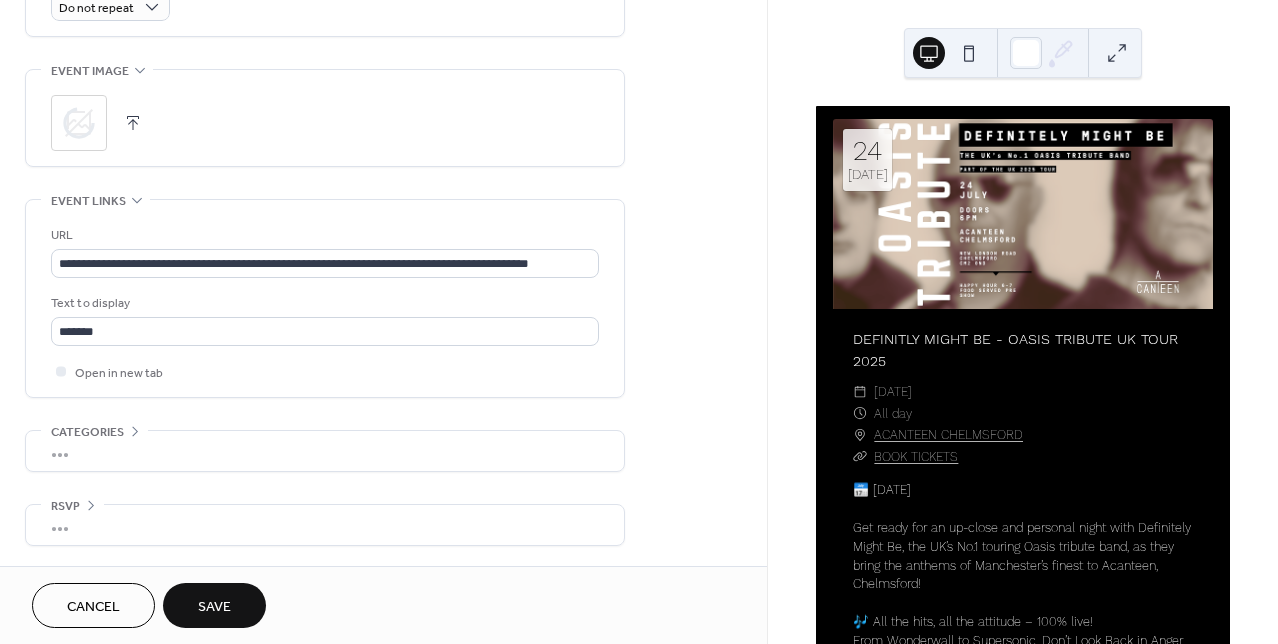 click on "Save" at bounding box center [214, 607] 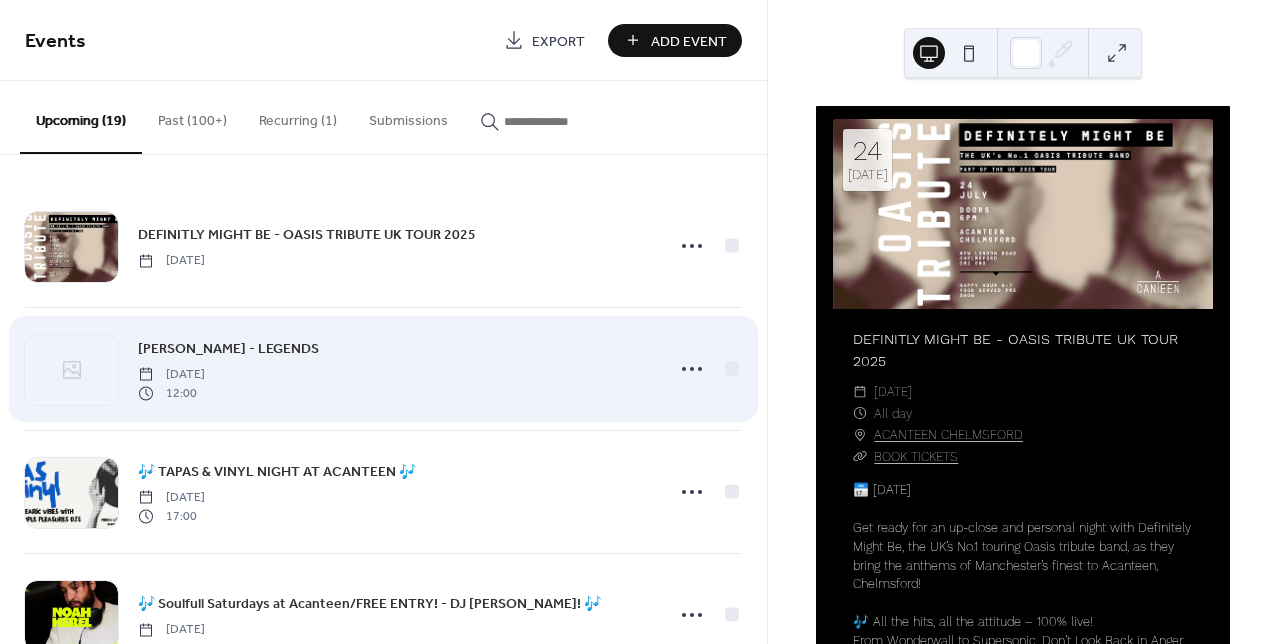 click on "[PERSON_NAME] - LEGENDS" at bounding box center (228, 349) 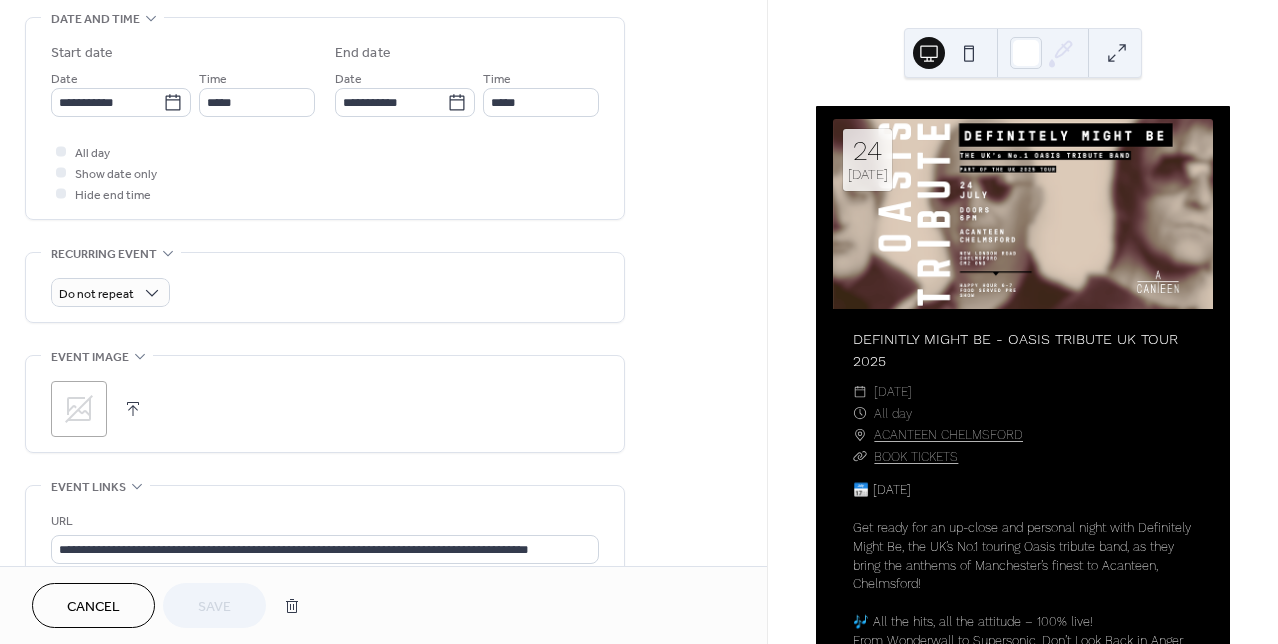 scroll, scrollTop: 707, scrollLeft: 0, axis: vertical 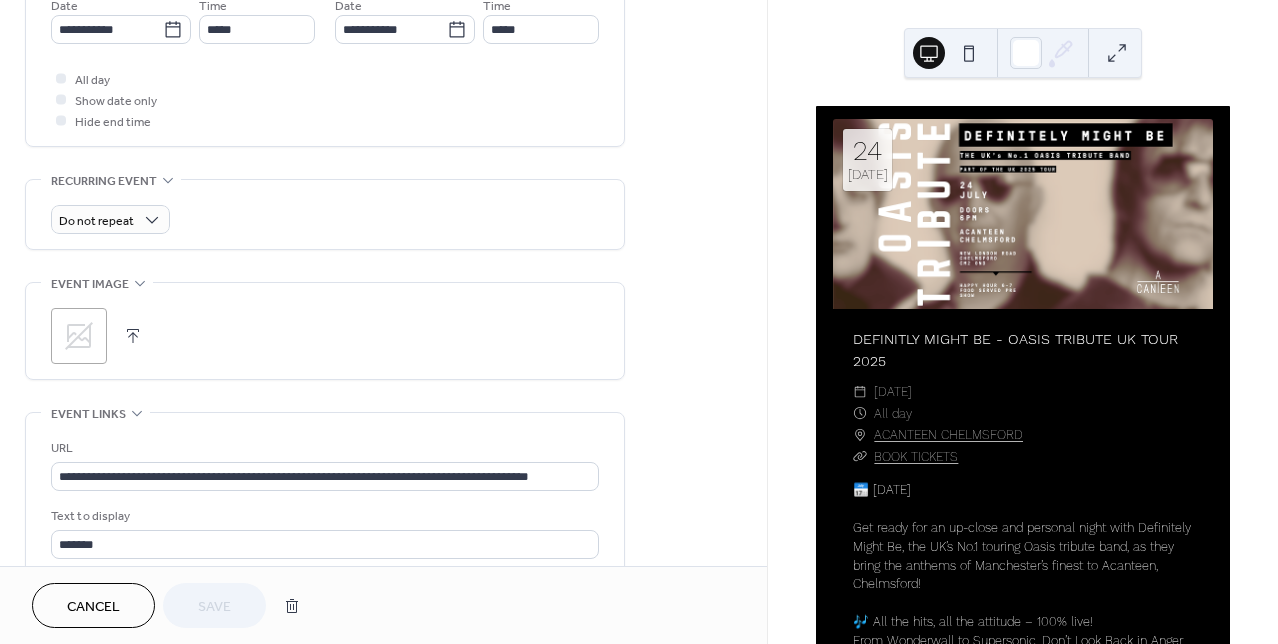 click 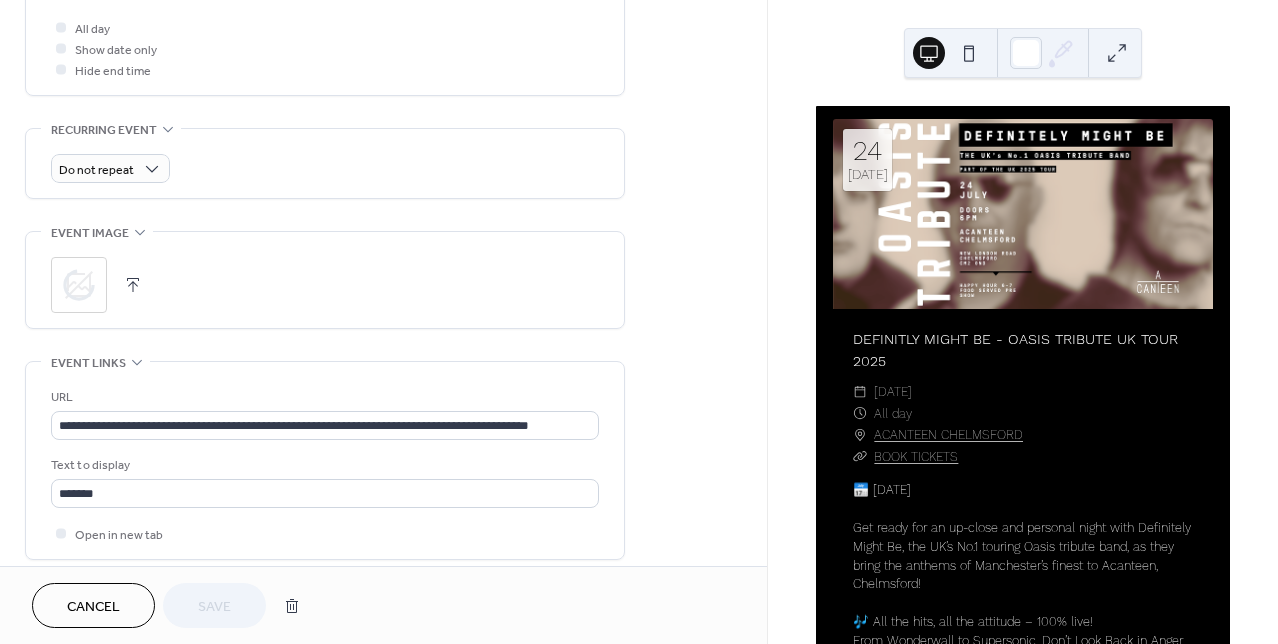 scroll, scrollTop: 760, scrollLeft: 0, axis: vertical 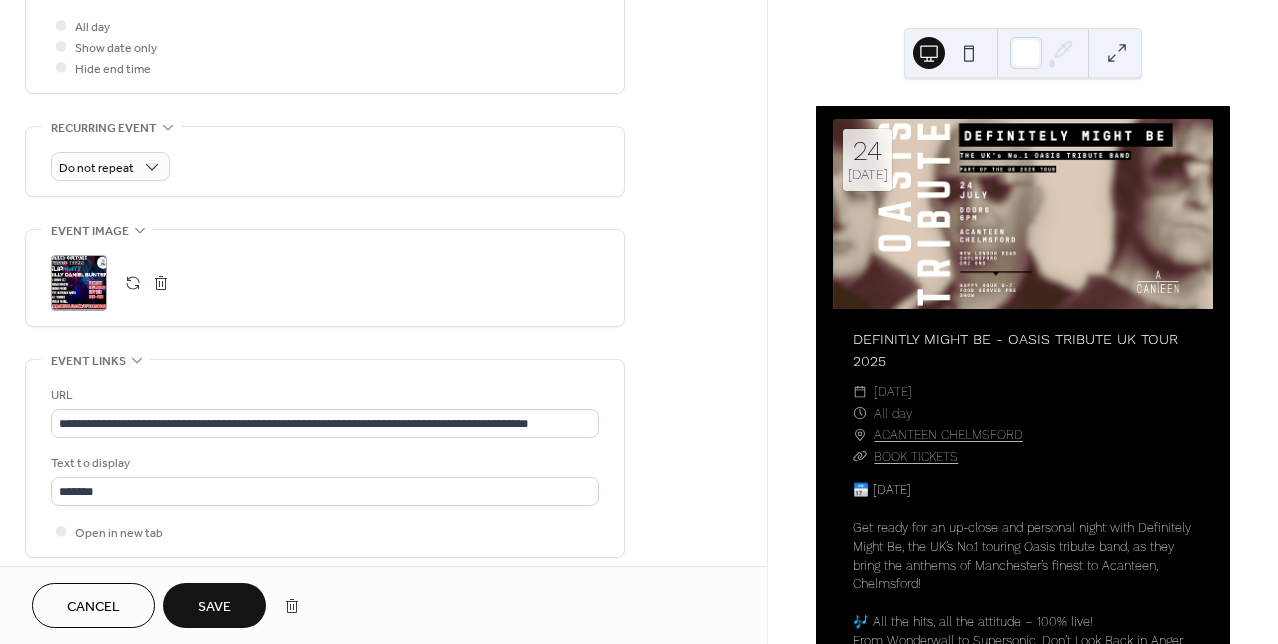click on "Save" at bounding box center [214, 607] 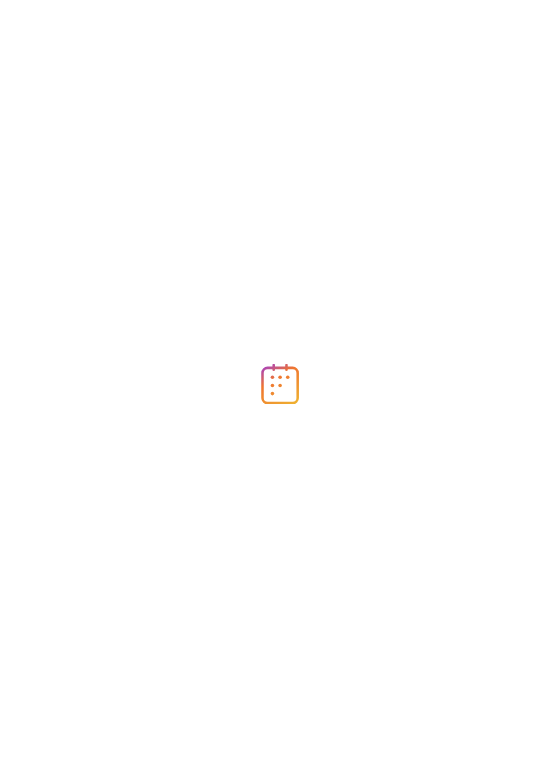 scroll, scrollTop: 0, scrollLeft: 0, axis: both 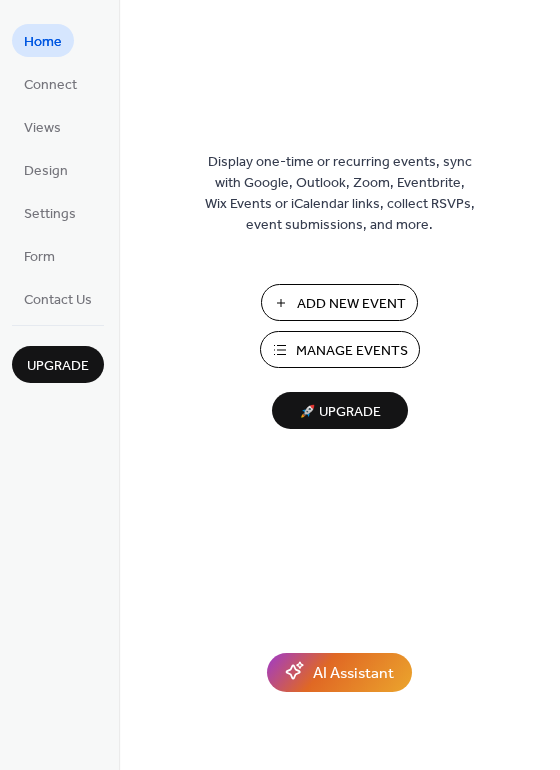 click on "Manage Events" at bounding box center (352, 351) 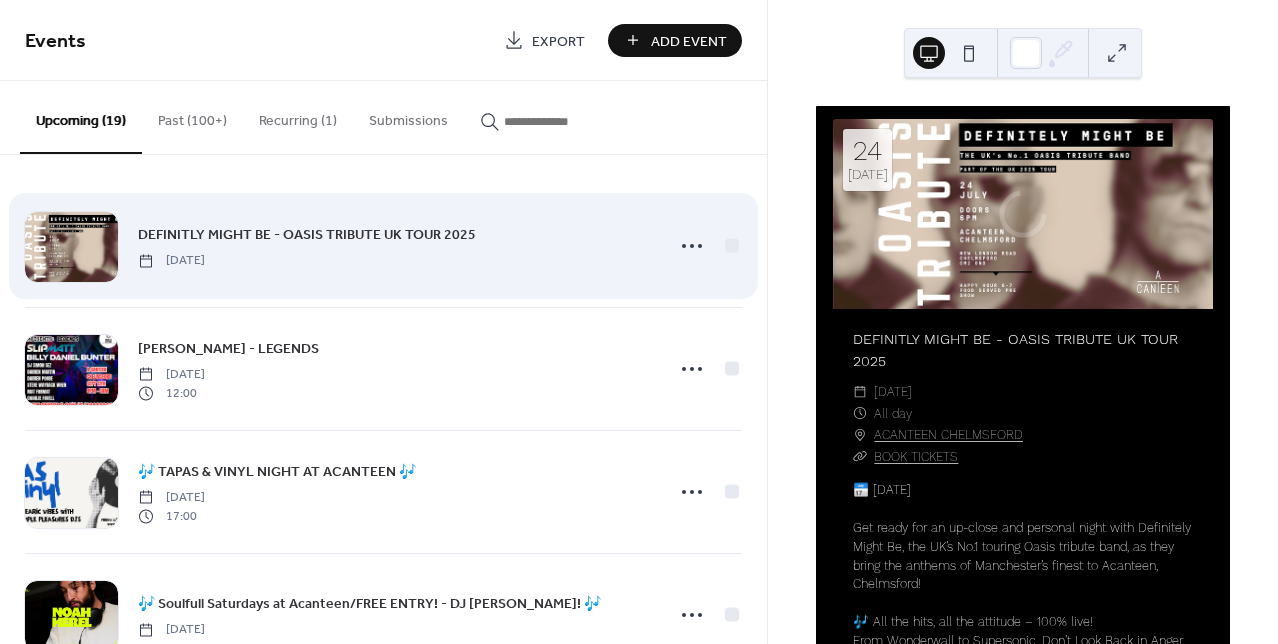 scroll, scrollTop: 0, scrollLeft: 0, axis: both 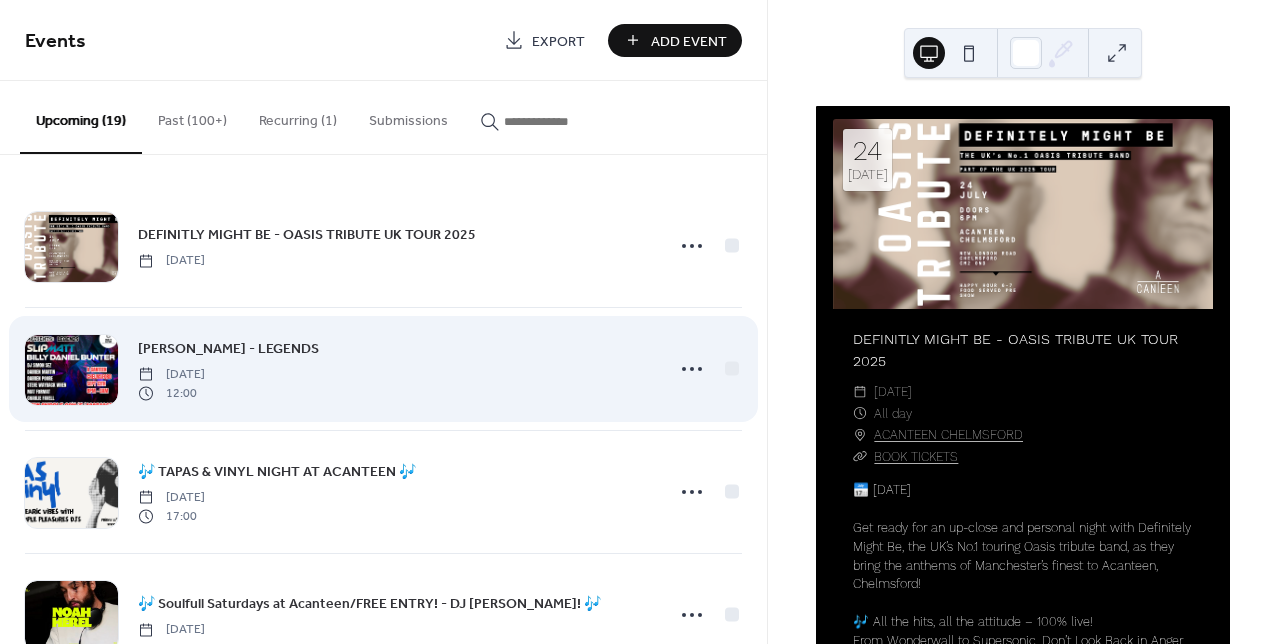 click on "[PERSON_NAME] - LEGENDS [DATE] 12:00" at bounding box center (394, 369) 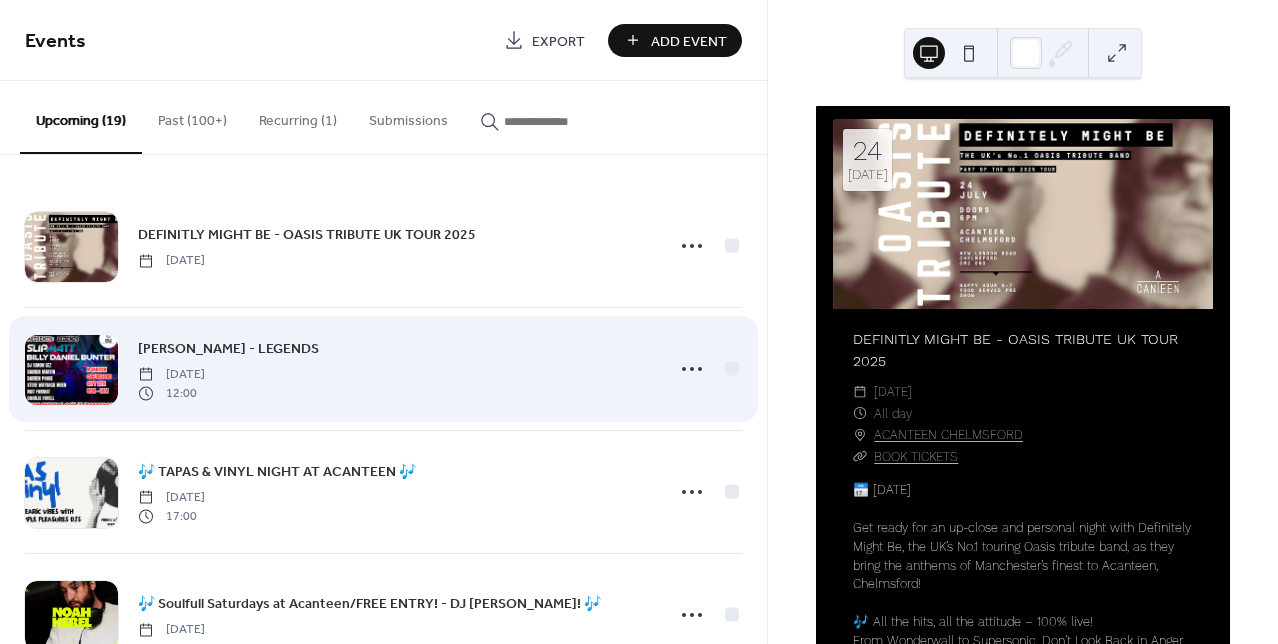 click at bounding box center (71, 370) 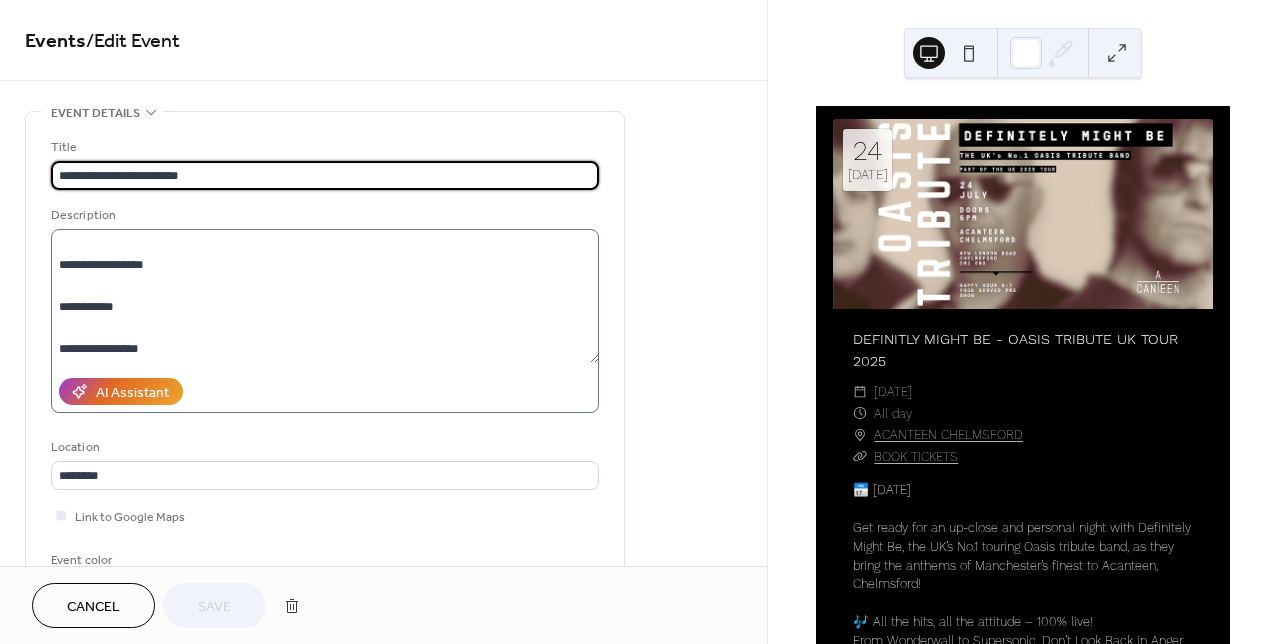 scroll, scrollTop: 336, scrollLeft: 0, axis: vertical 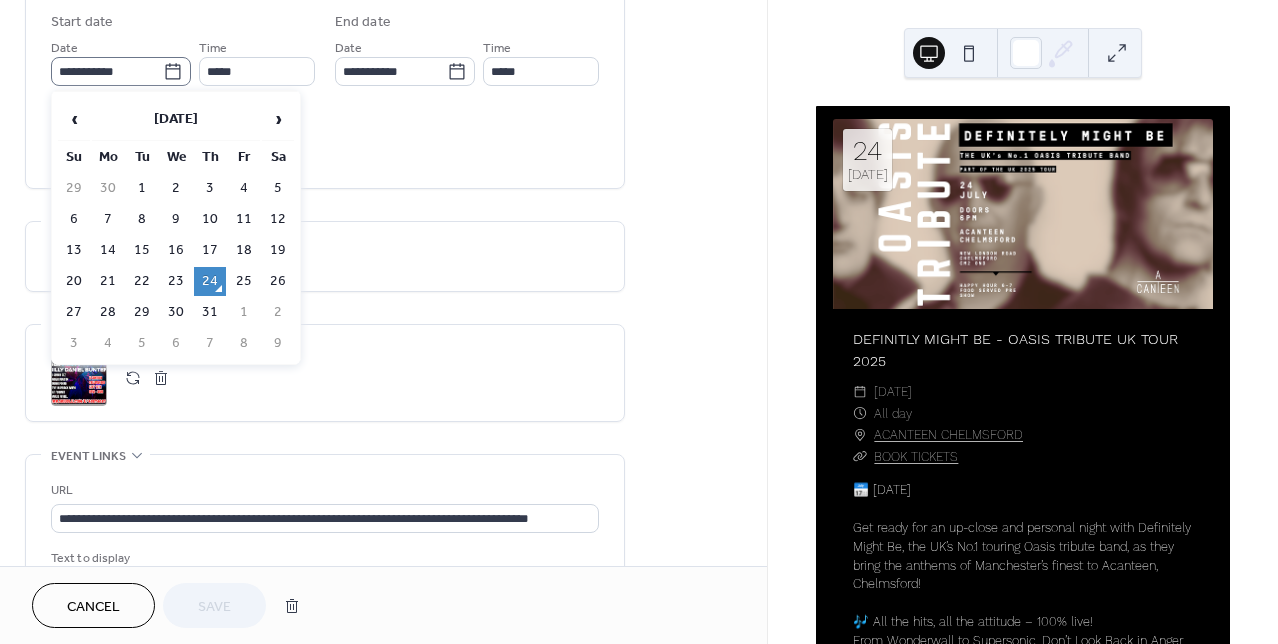 click 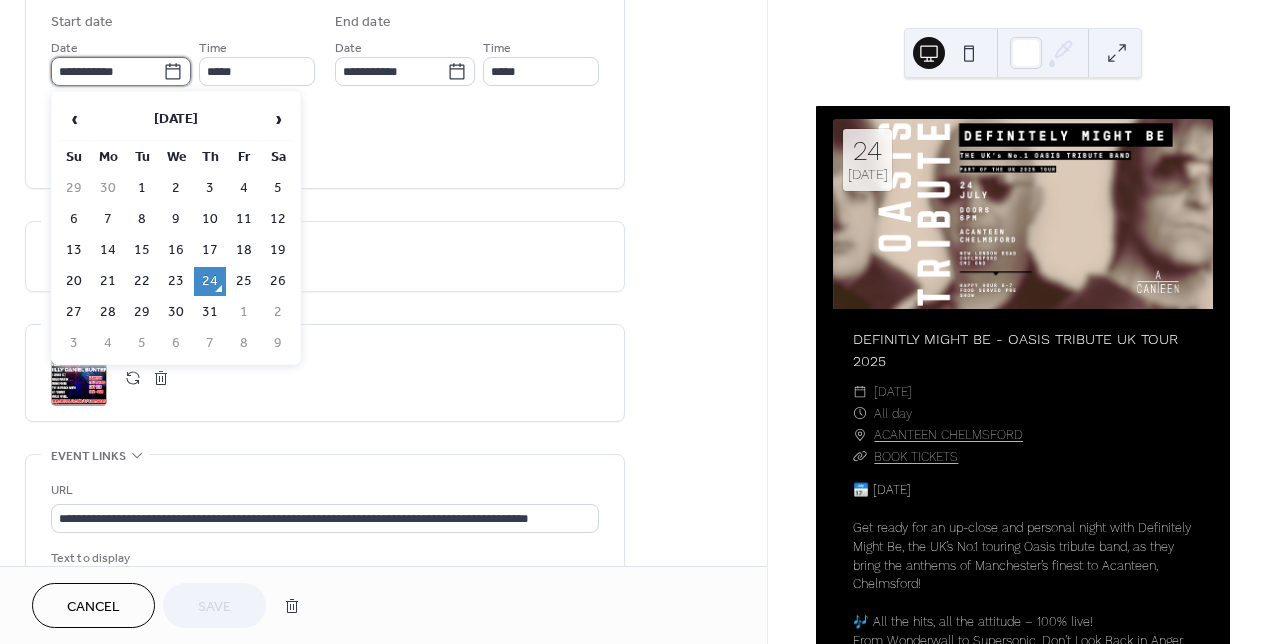 click on "**********" at bounding box center [107, 71] 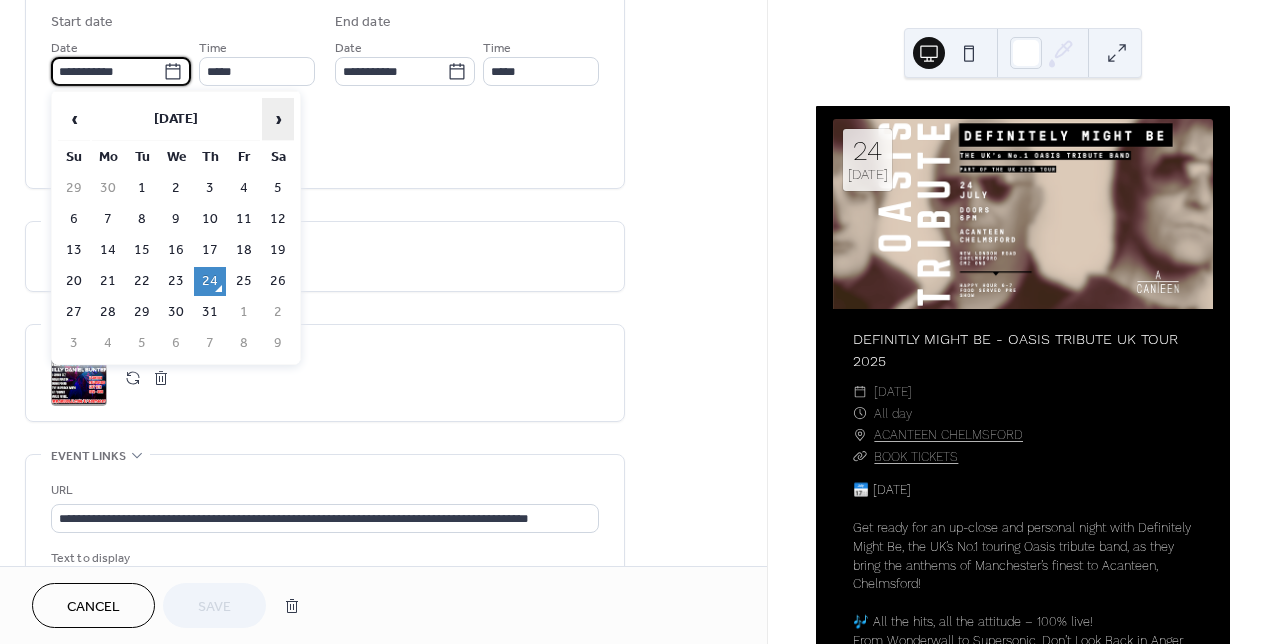 click on "›" at bounding box center (278, 119) 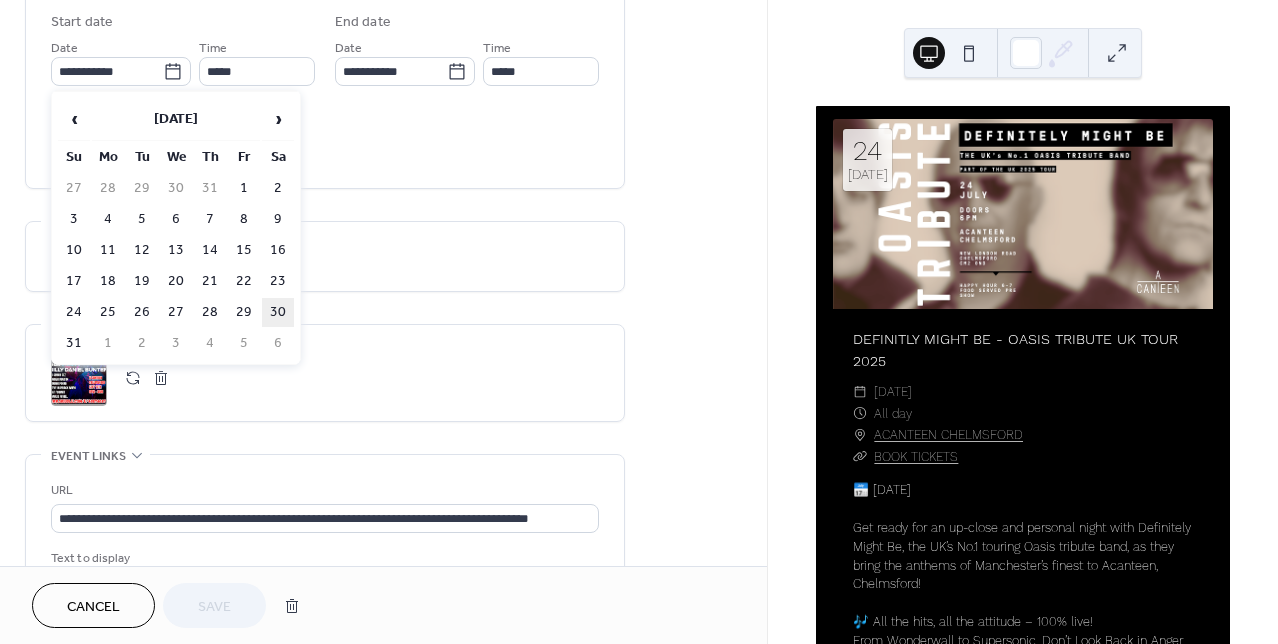 click on "30" at bounding box center (278, 312) 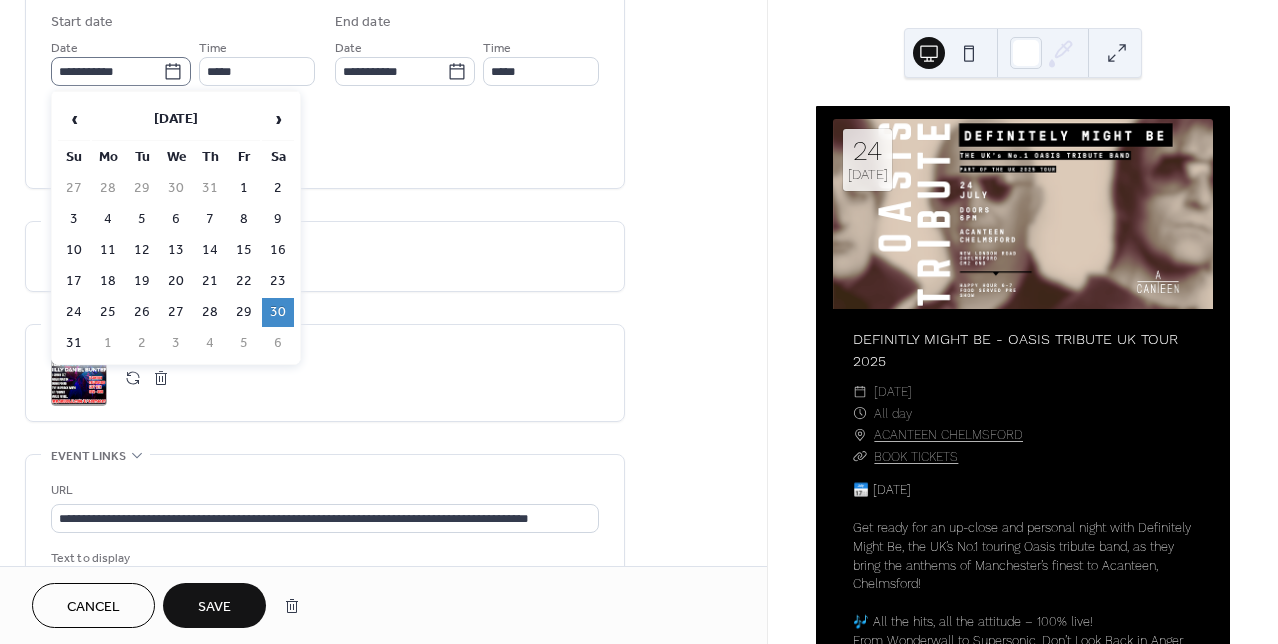 click 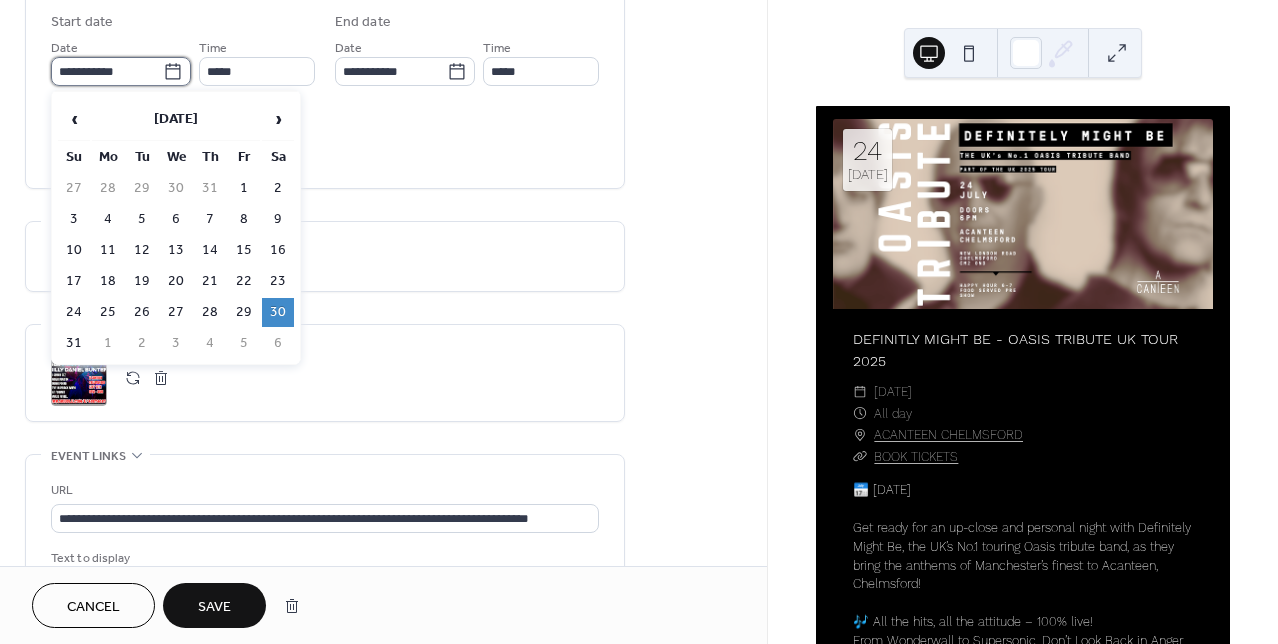 click on "**********" at bounding box center (107, 71) 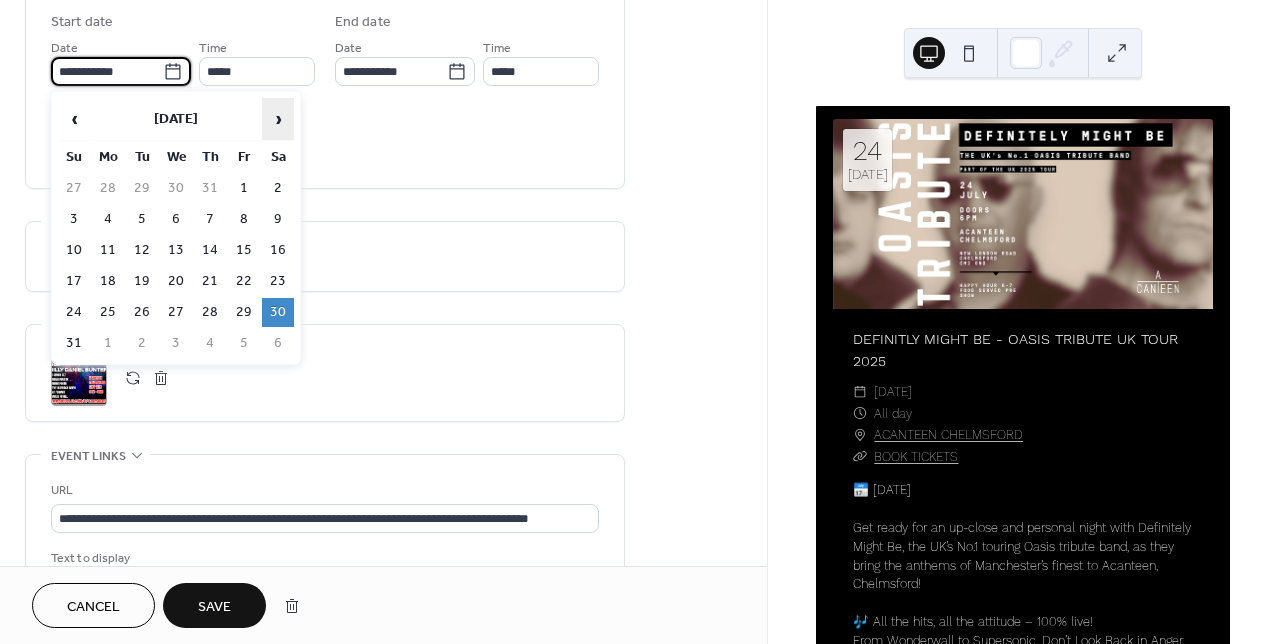 click on "›" at bounding box center (278, 119) 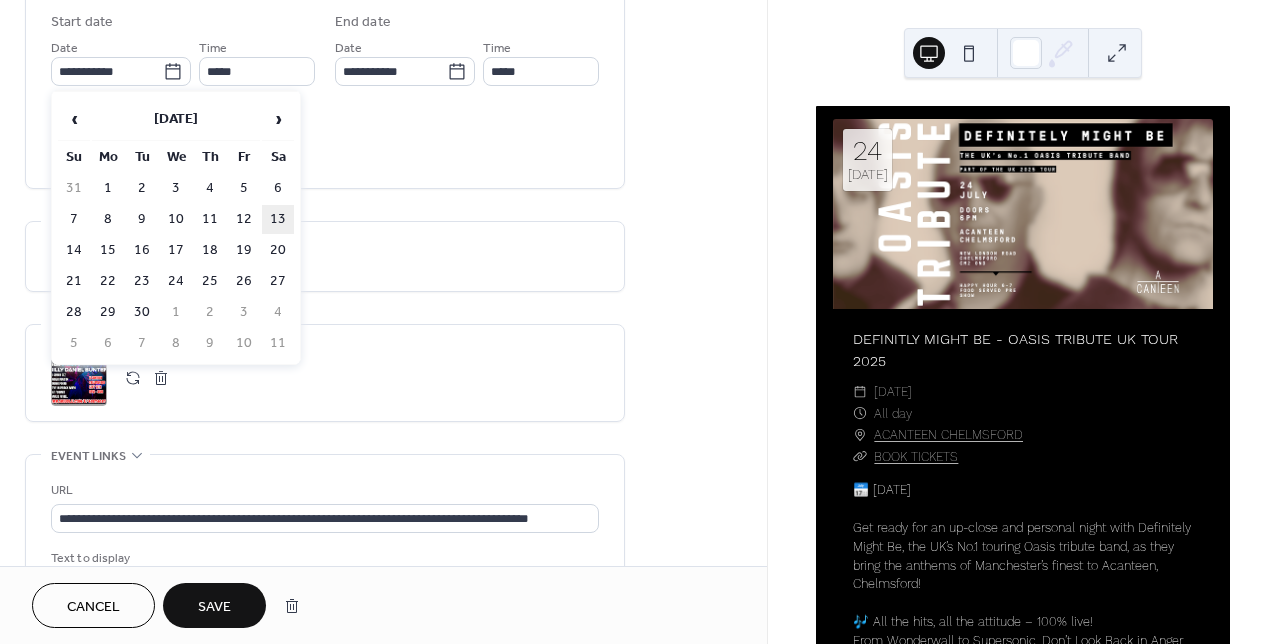 click on "13" at bounding box center [278, 219] 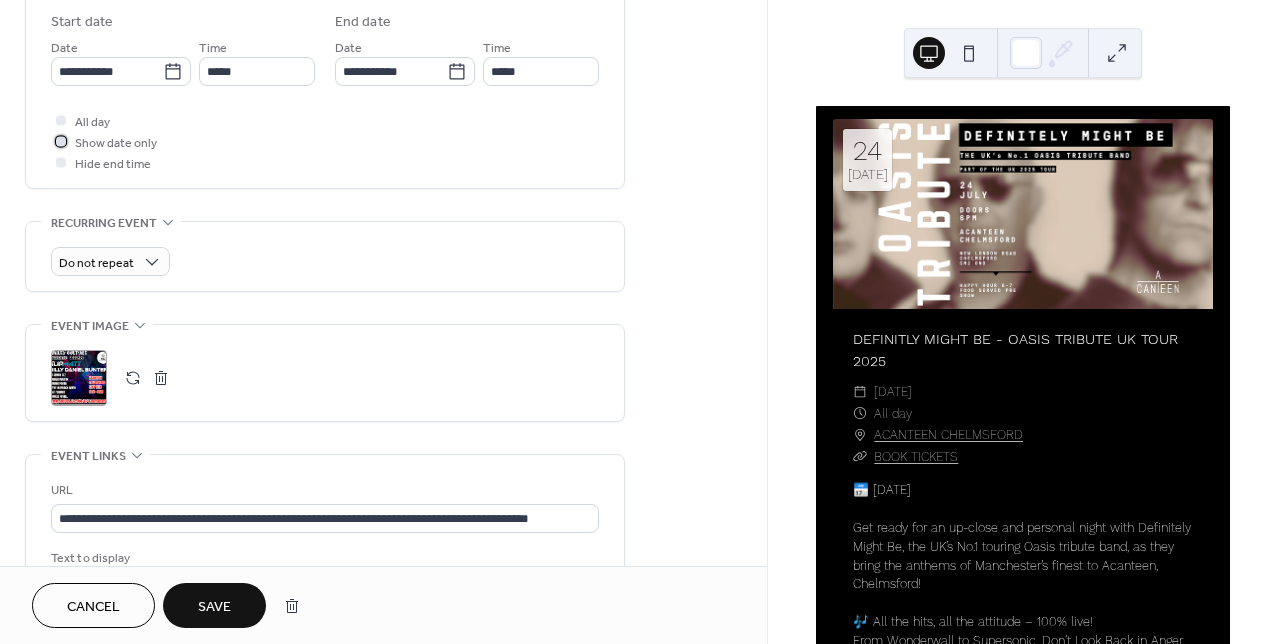 click at bounding box center [61, 141] 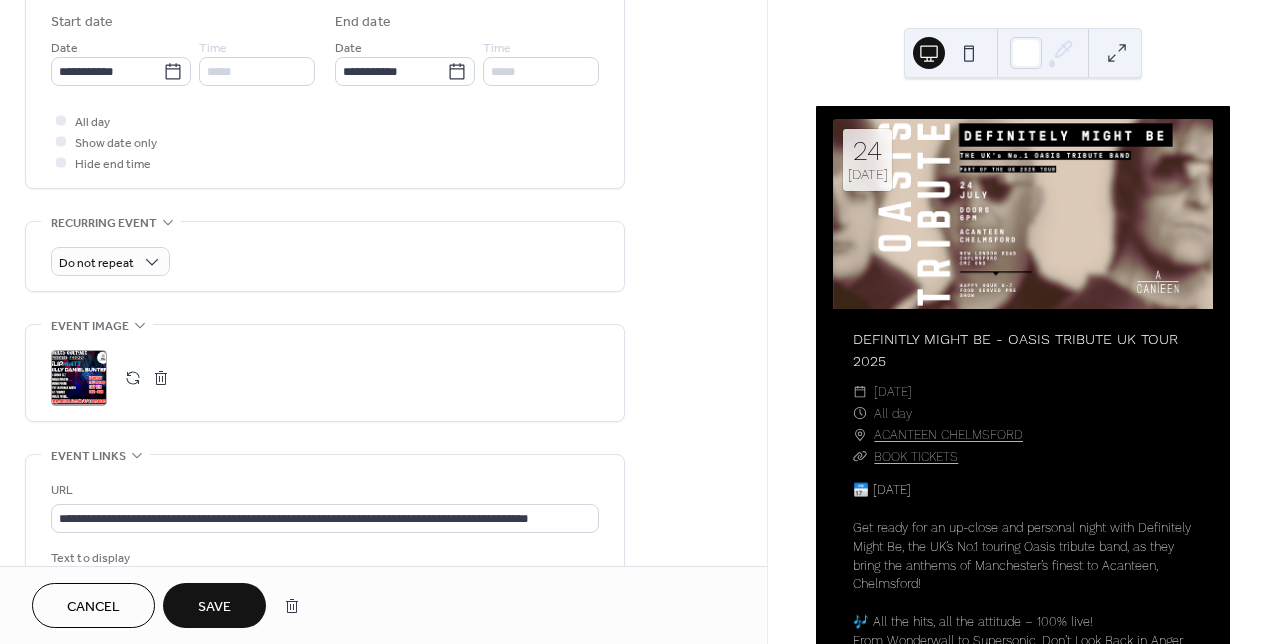 click on "Save" at bounding box center (214, 607) 